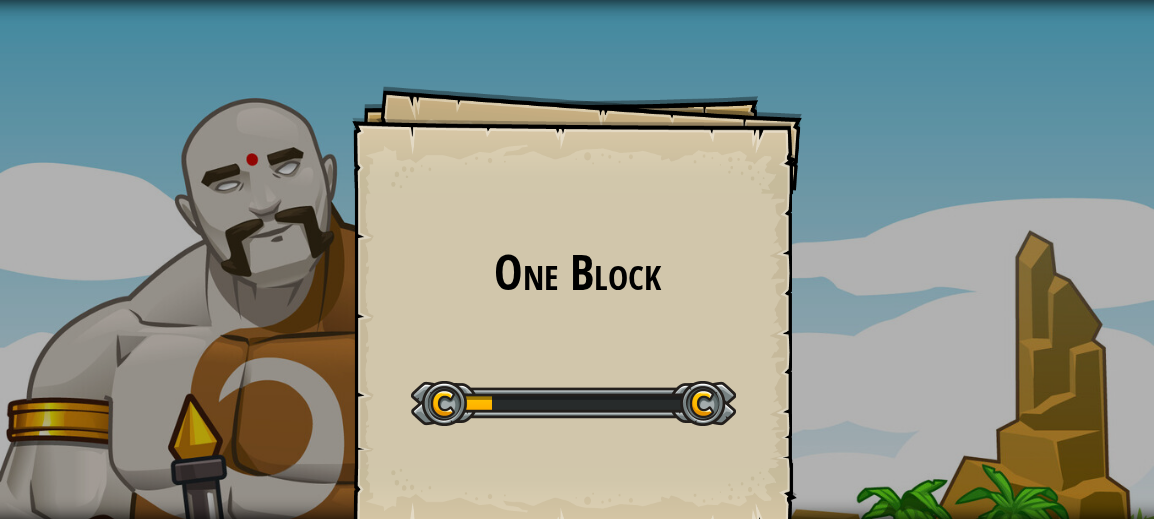 scroll, scrollTop: 0, scrollLeft: 0, axis: both 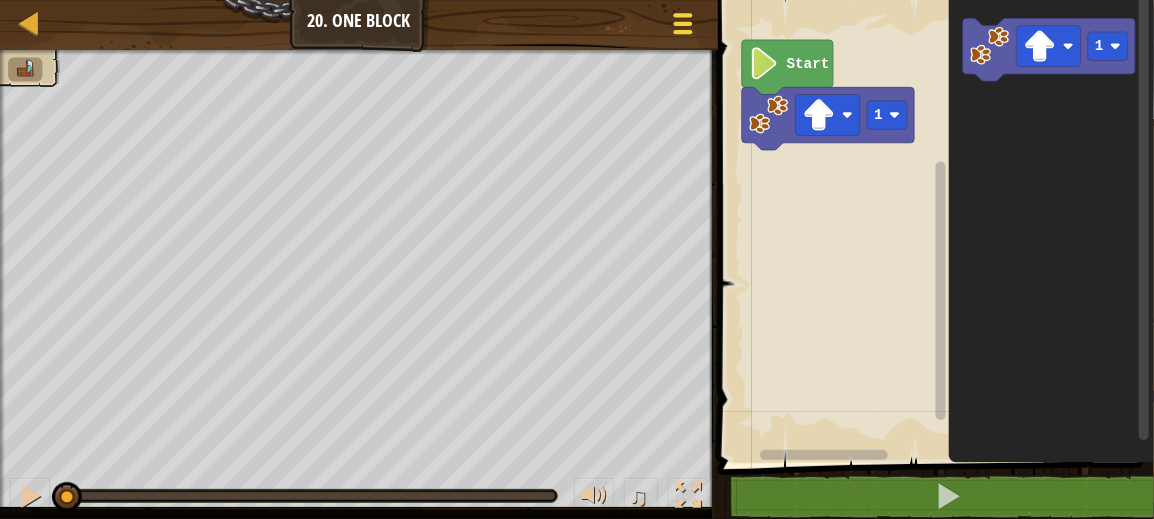 click at bounding box center [682, 15] 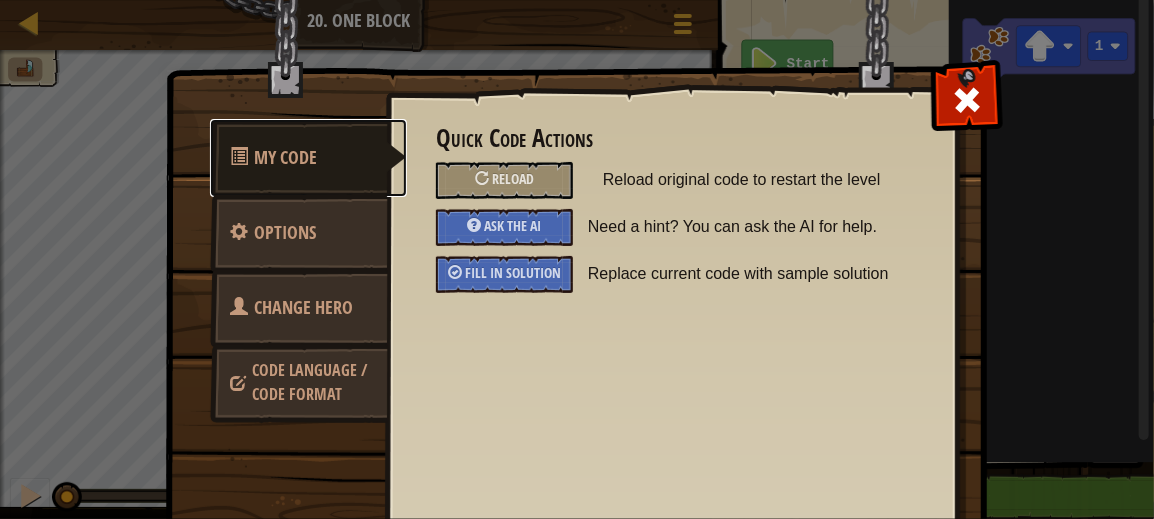 click on "My Code" at bounding box center [308, 158] 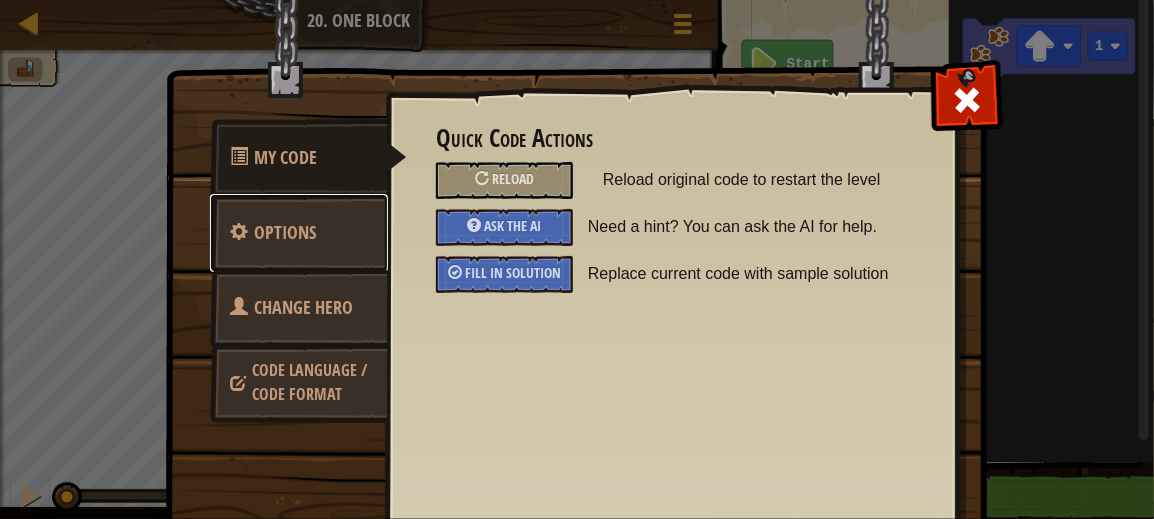 click on "Options" at bounding box center (285, 232) 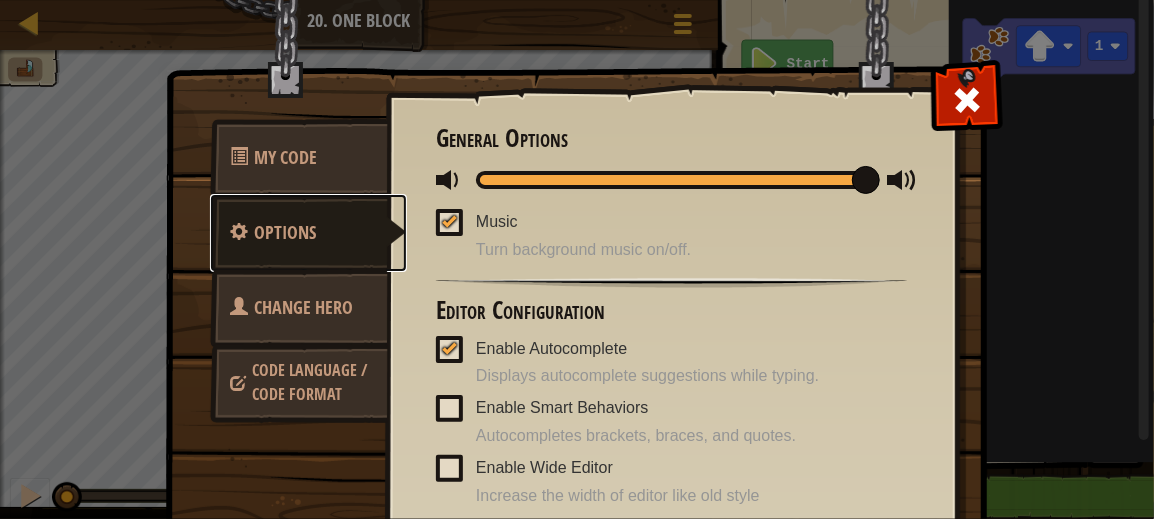 scroll, scrollTop: 2, scrollLeft: 0, axis: vertical 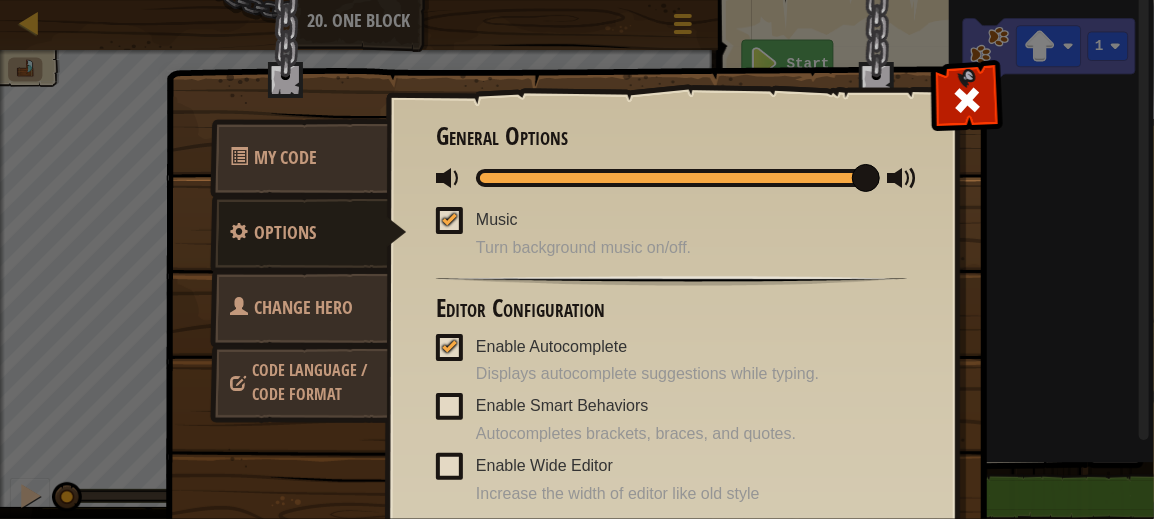 click on "Change Hero" at bounding box center [299, 308] 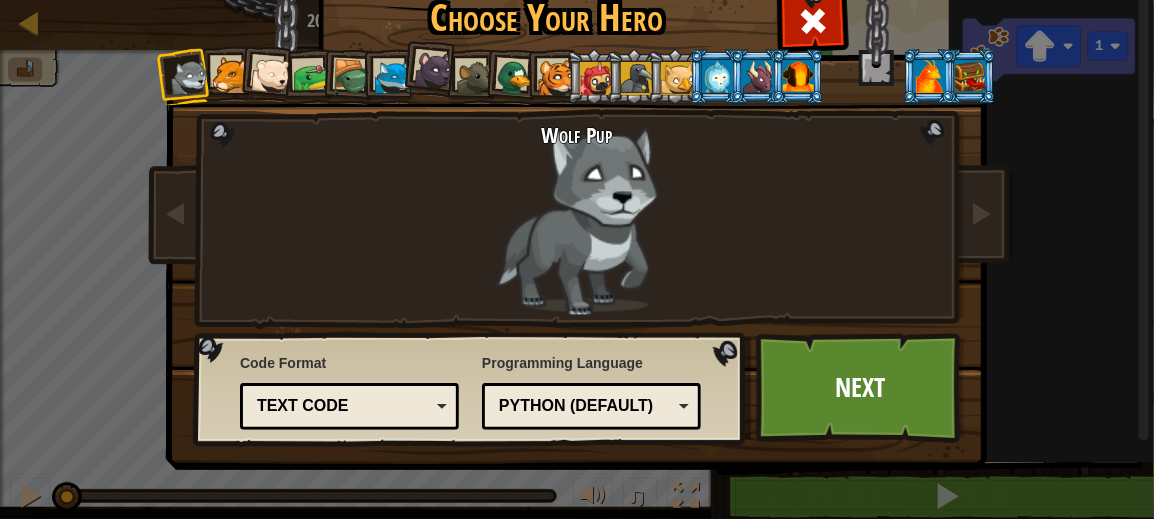 click at bounding box center (230, 75) 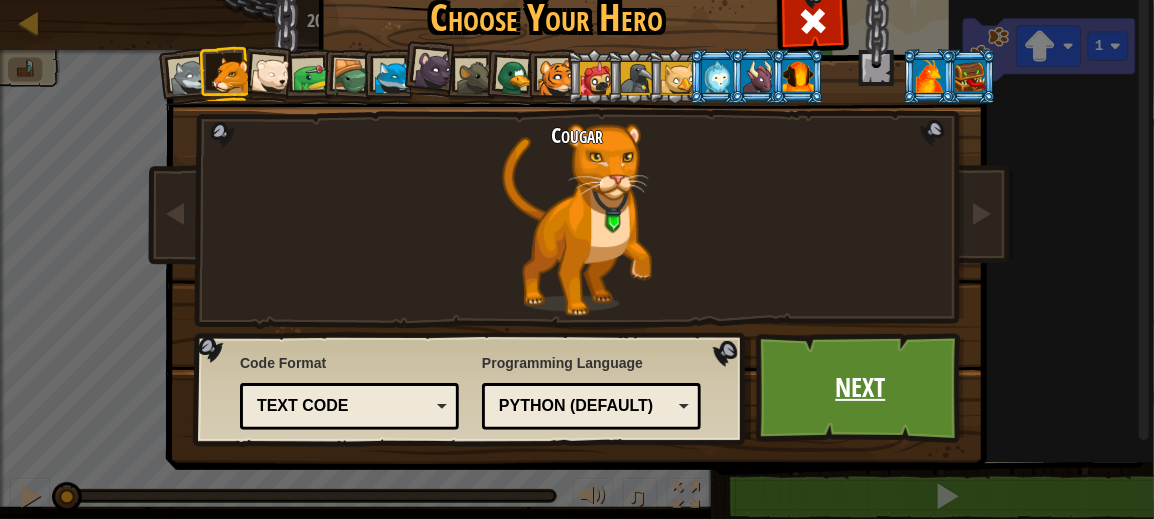 click on "Next" at bounding box center (860, 388) 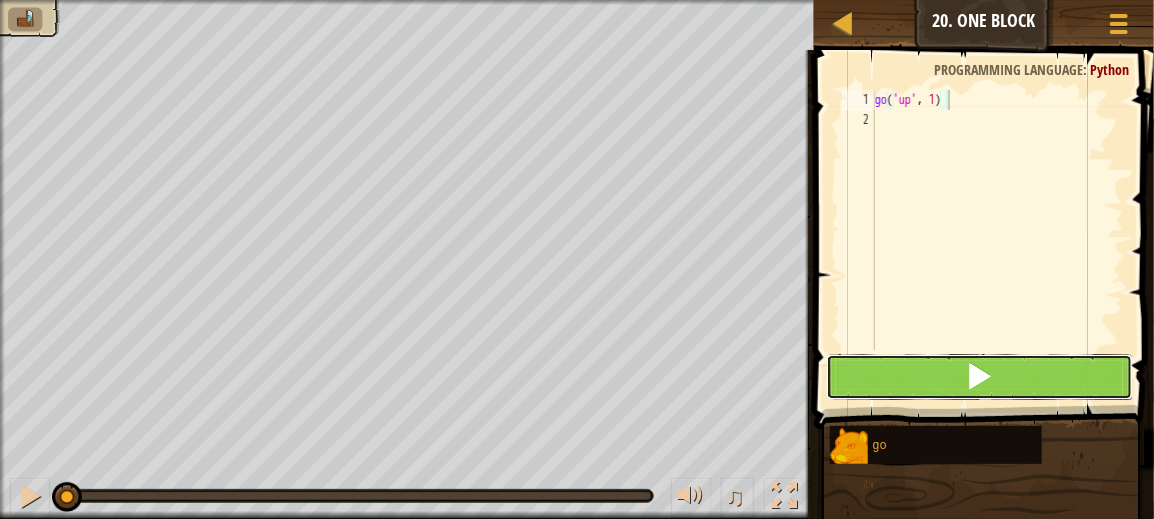 click at bounding box center [979, 377] 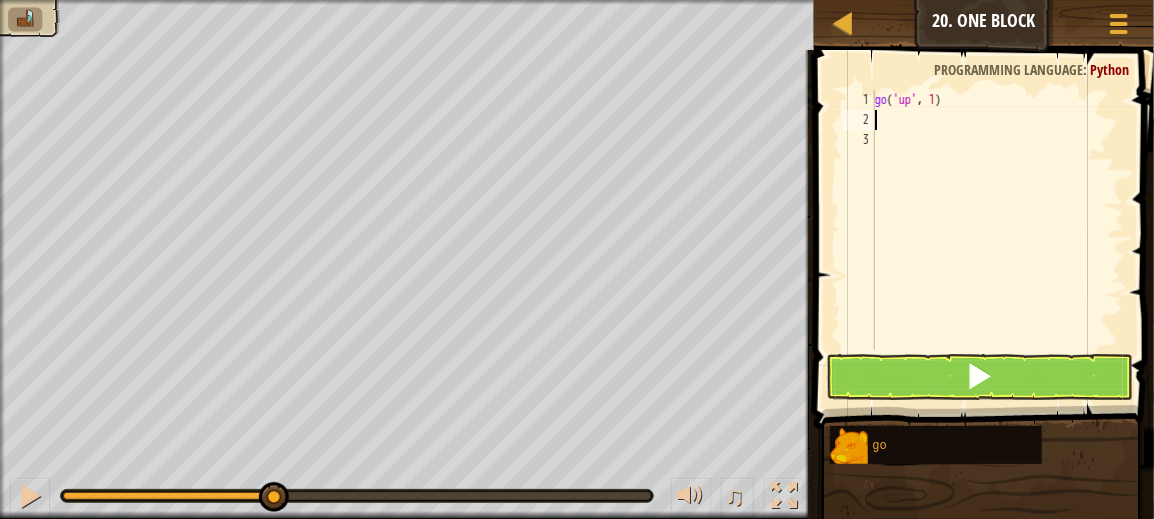 type on "go" 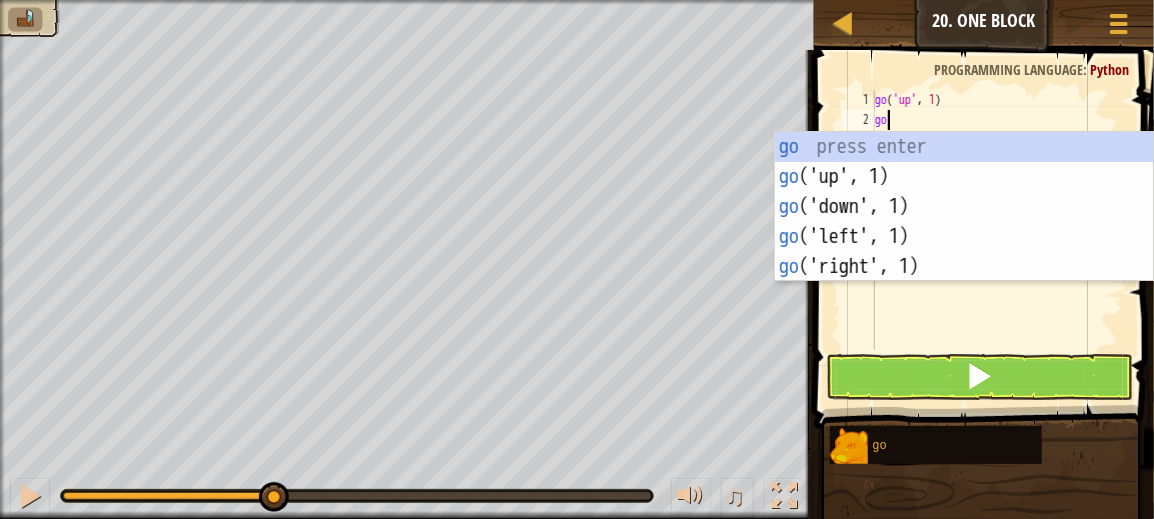 scroll, scrollTop: 9, scrollLeft: 0, axis: vertical 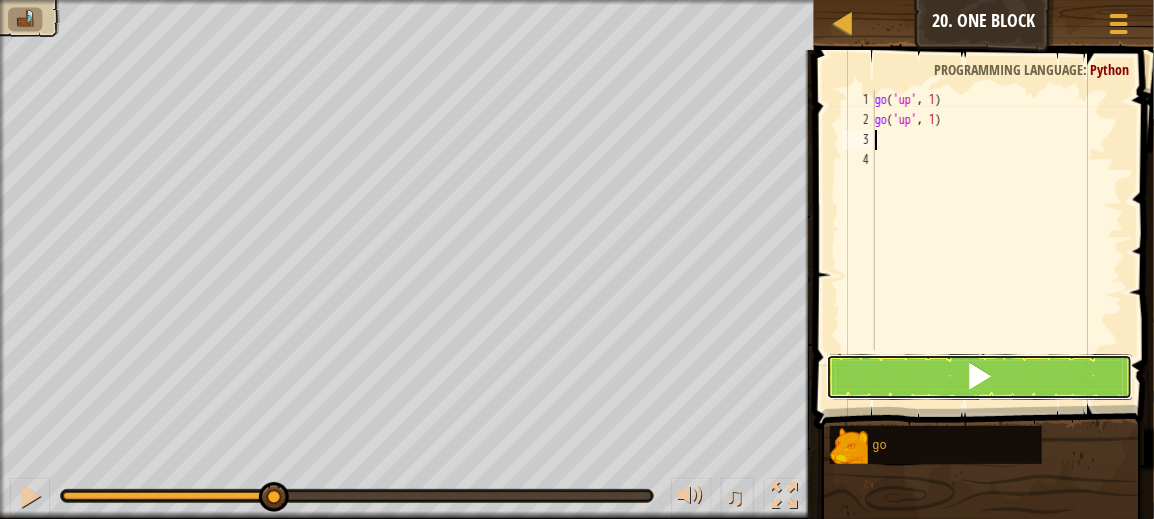 click at bounding box center [979, 377] 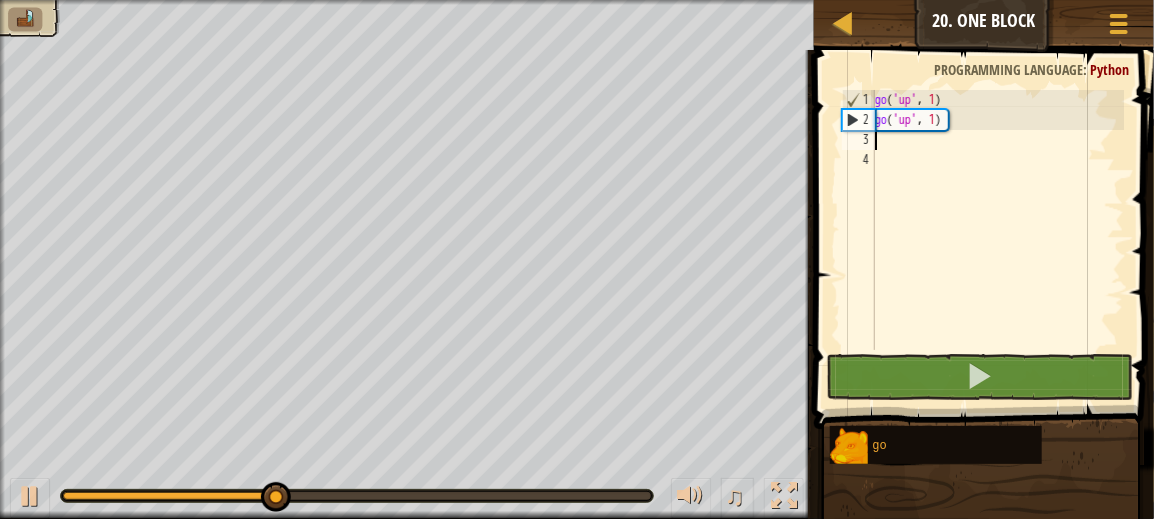 type on "v" 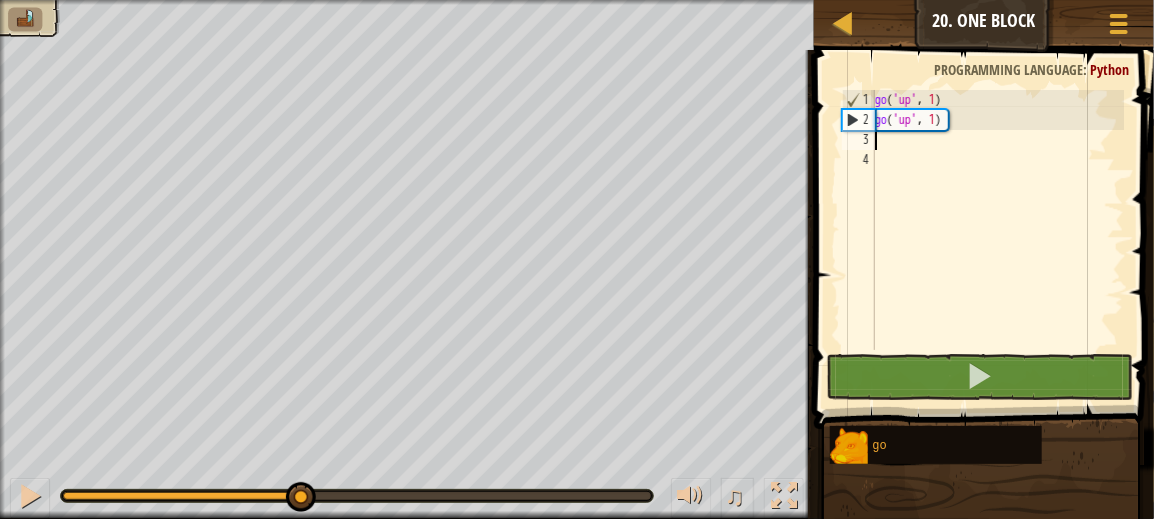 type on "g" 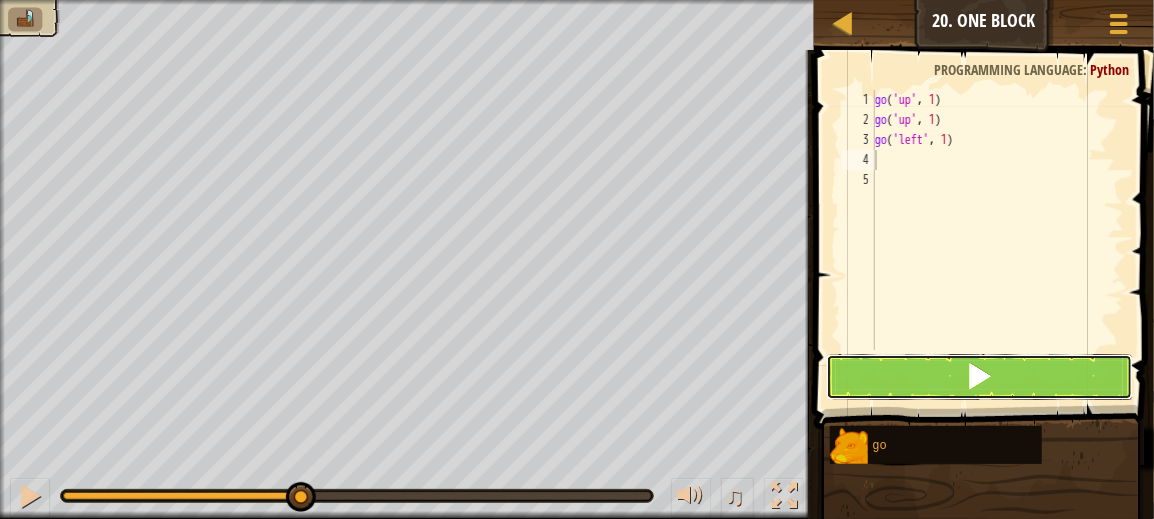 click at bounding box center (980, 376) 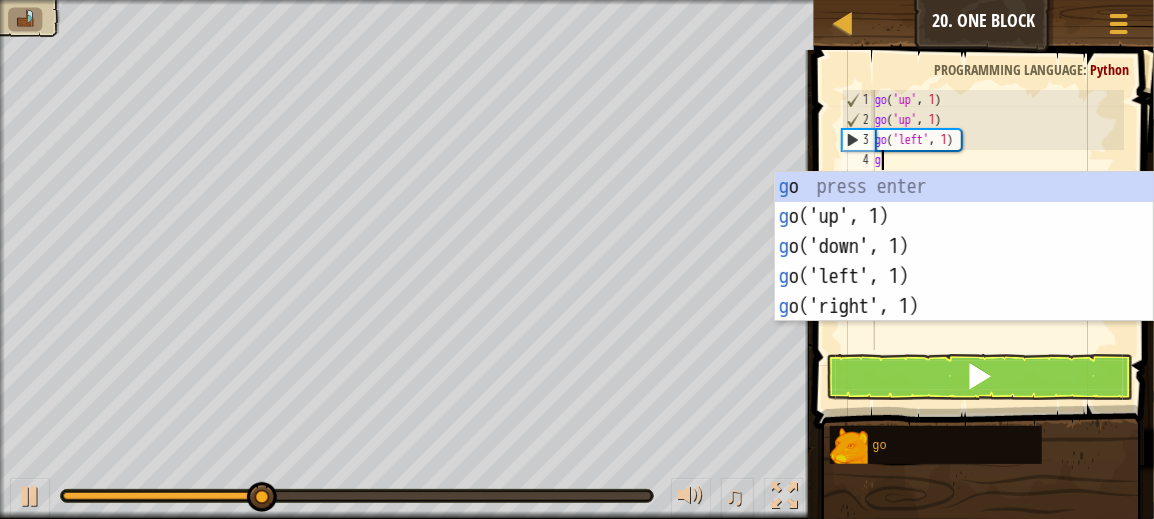 type on "go" 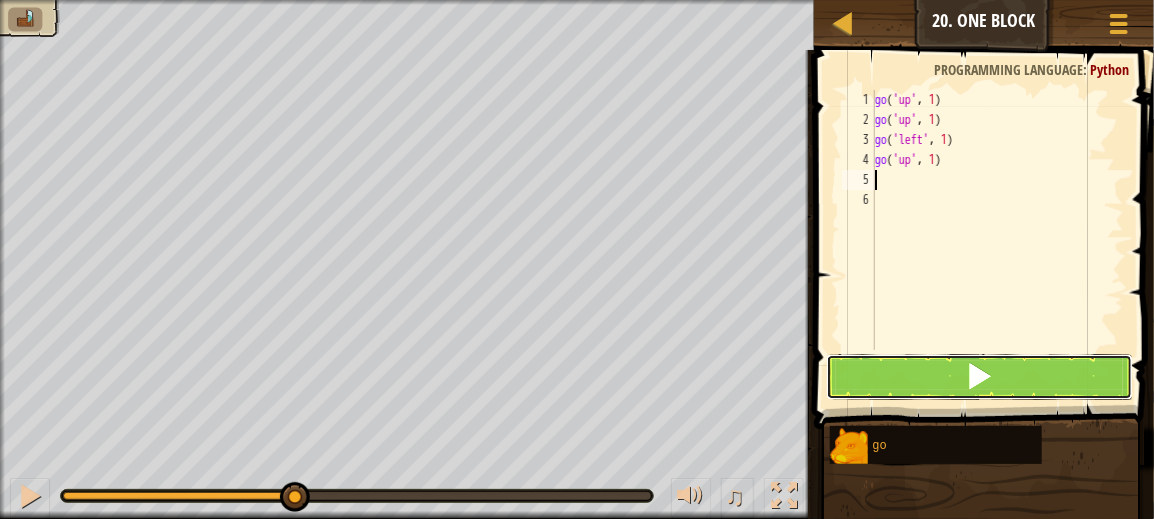 click at bounding box center (979, 377) 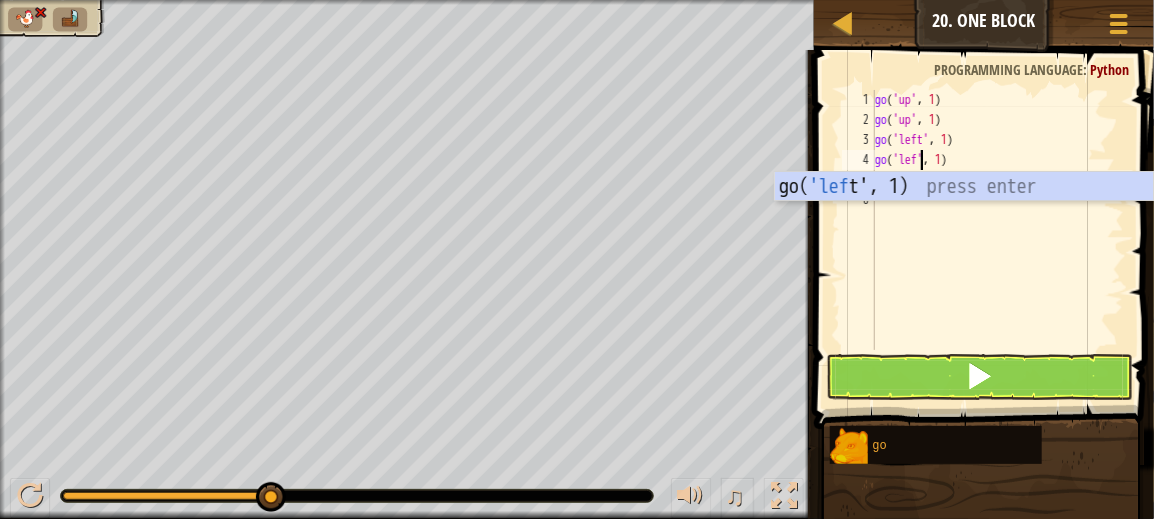 scroll, scrollTop: 9, scrollLeft: 4, axis: both 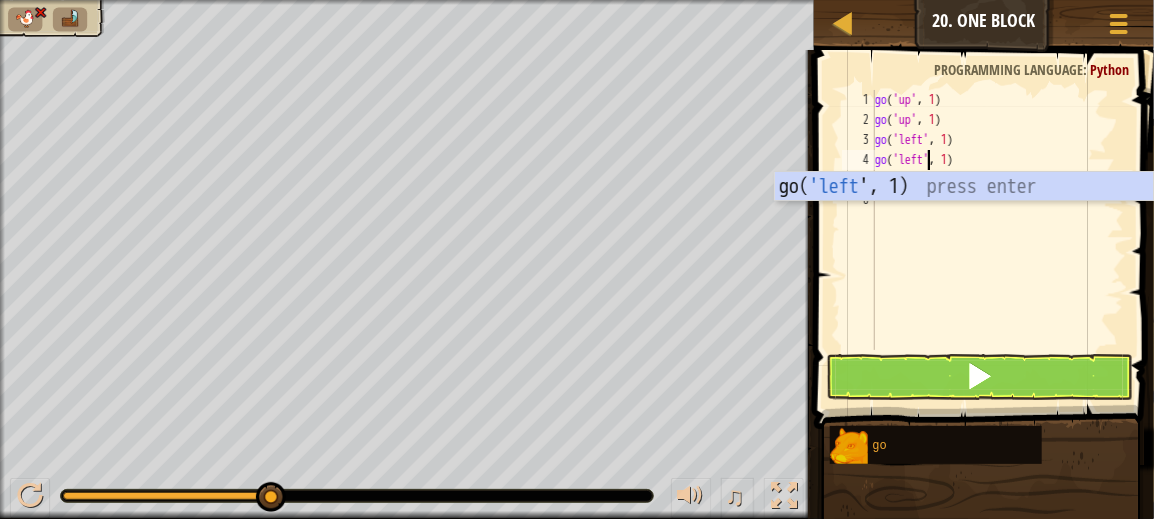 type on "go('left', 1)" 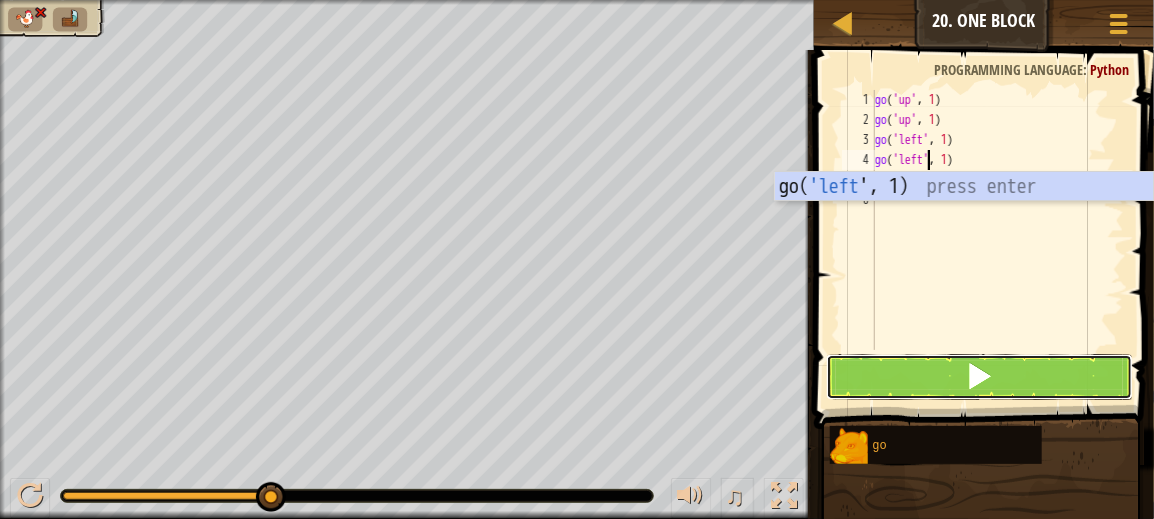 click at bounding box center (979, 377) 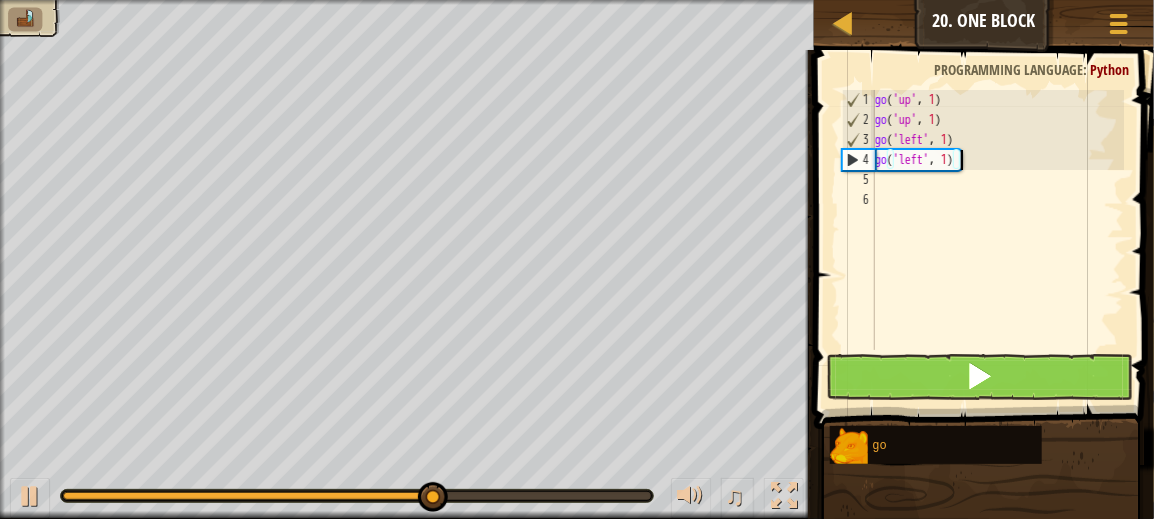 scroll, scrollTop: 9, scrollLeft: 0, axis: vertical 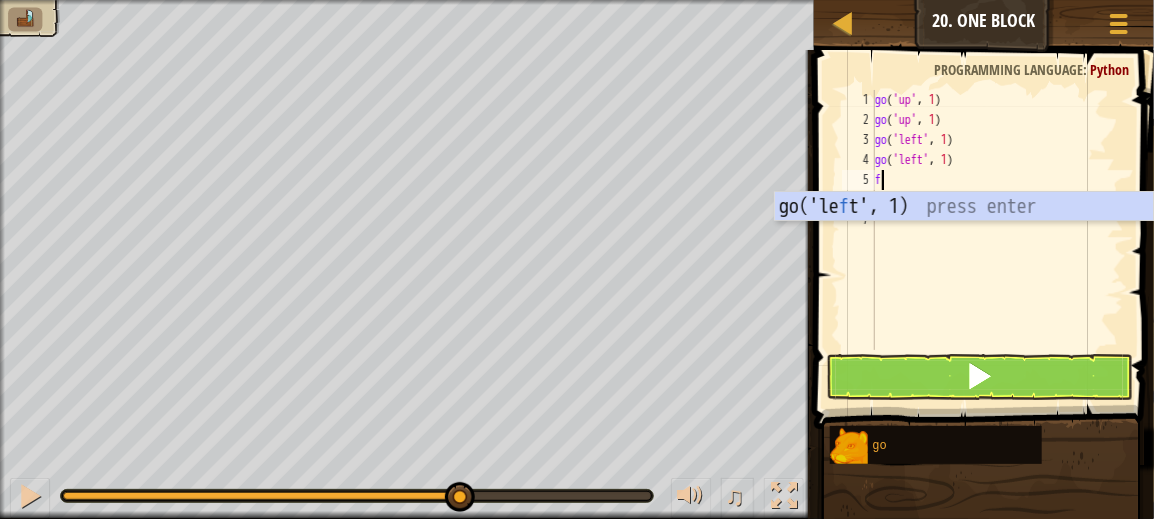 type on "f" 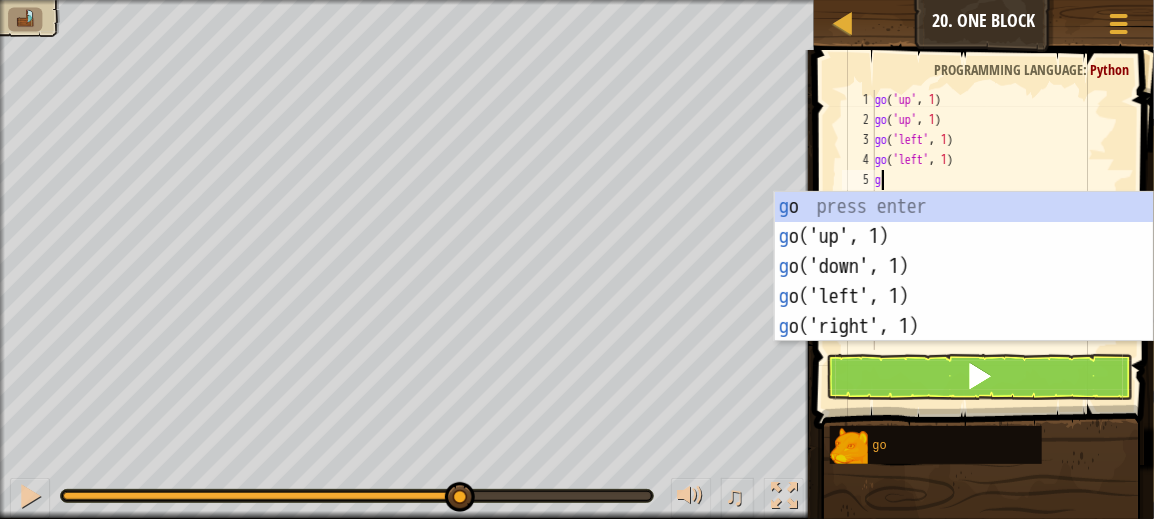 type on "go" 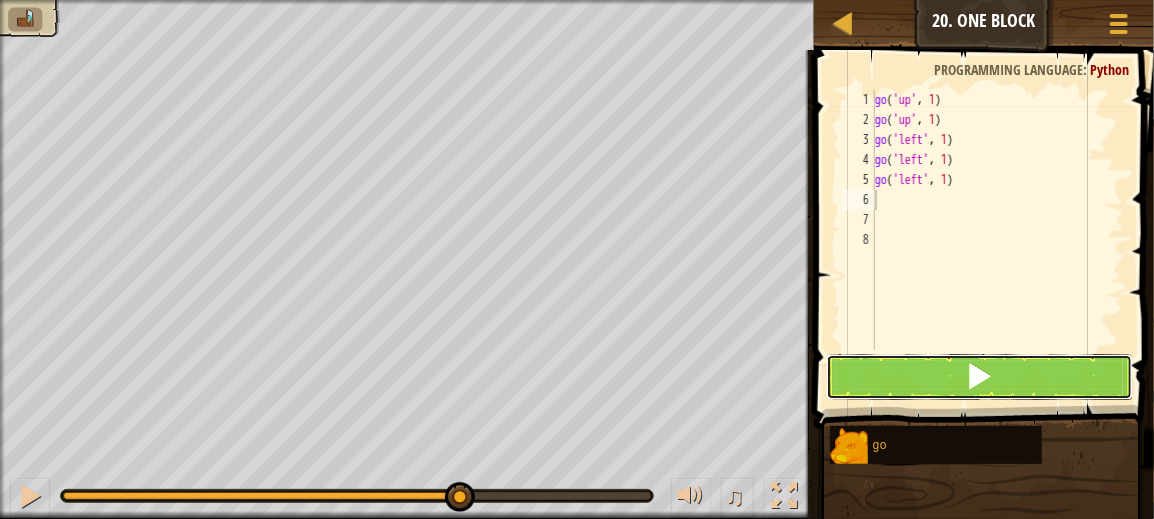 click at bounding box center (979, 377) 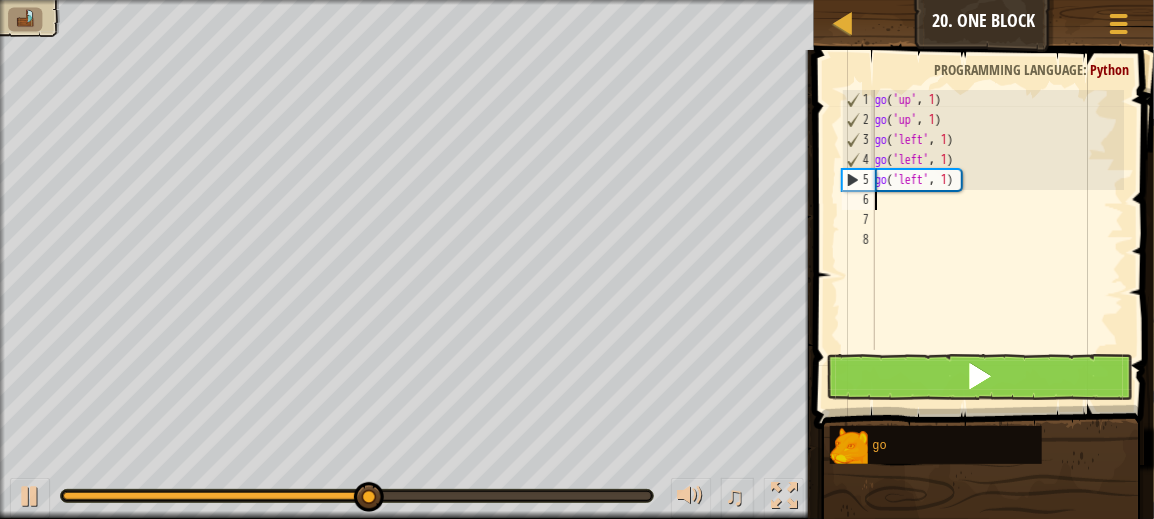 type on "go" 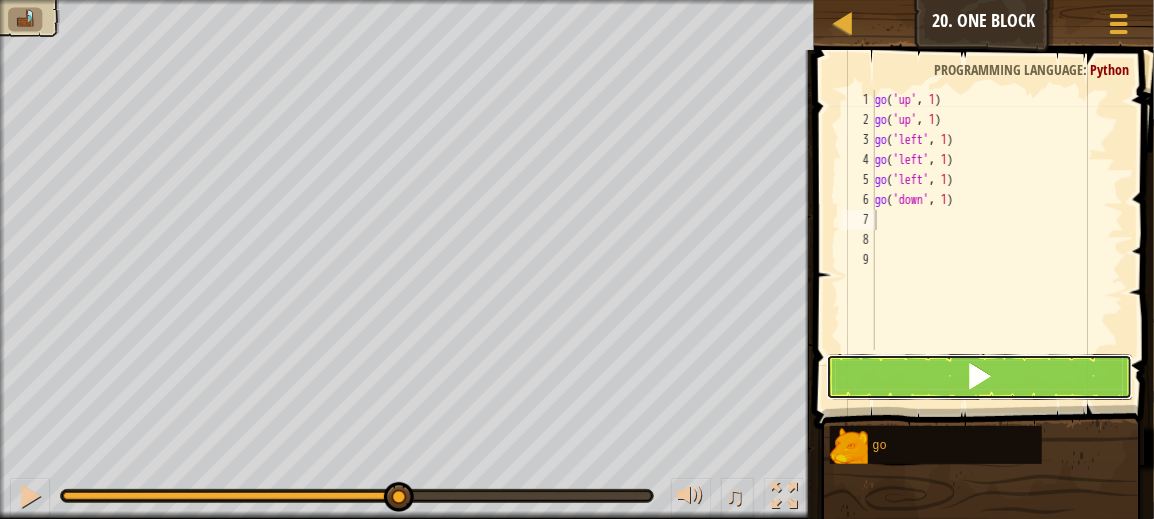 click at bounding box center (979, 377) 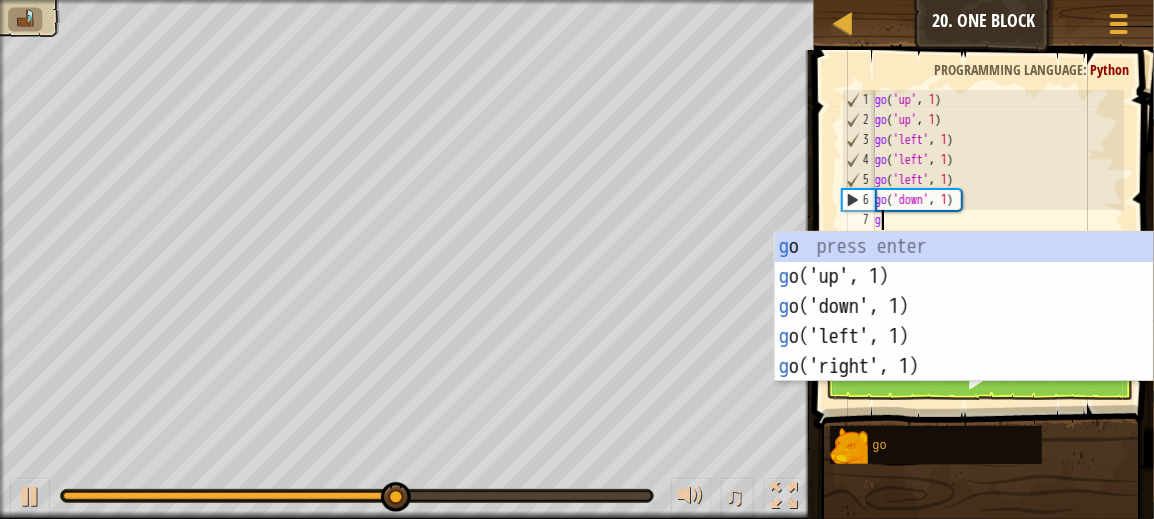 type on "go" 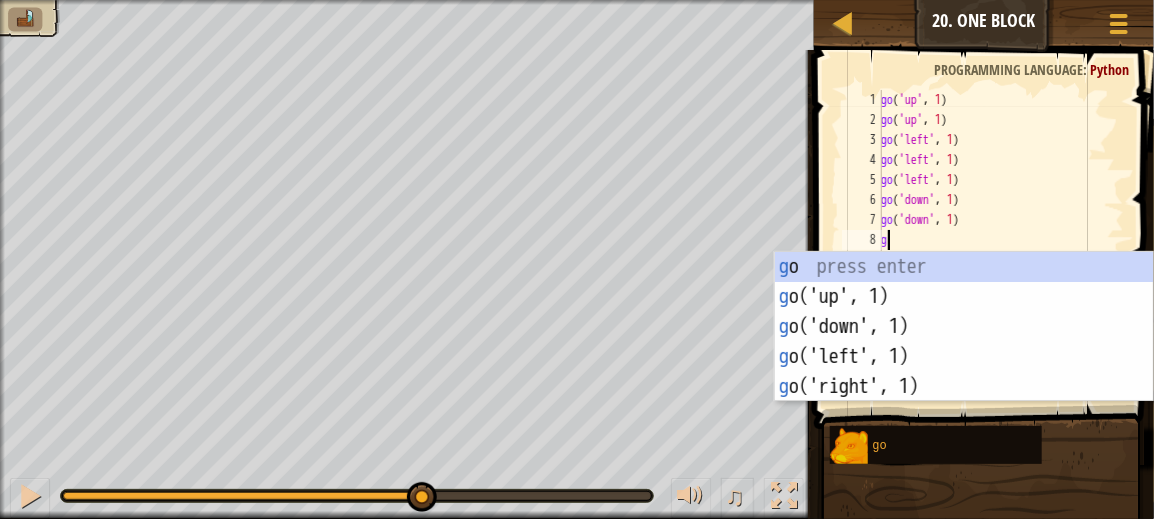 type on "go" 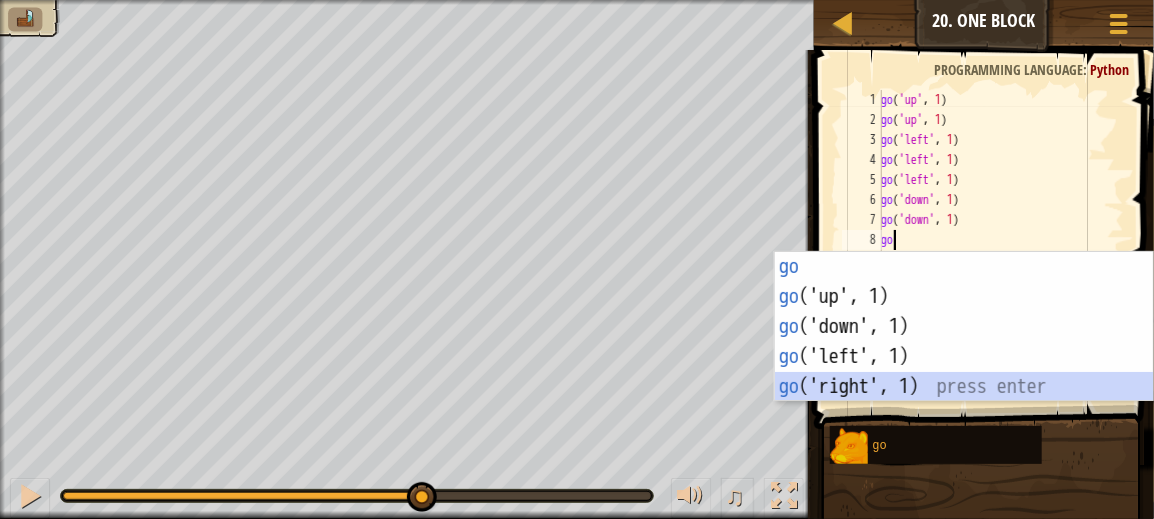 type 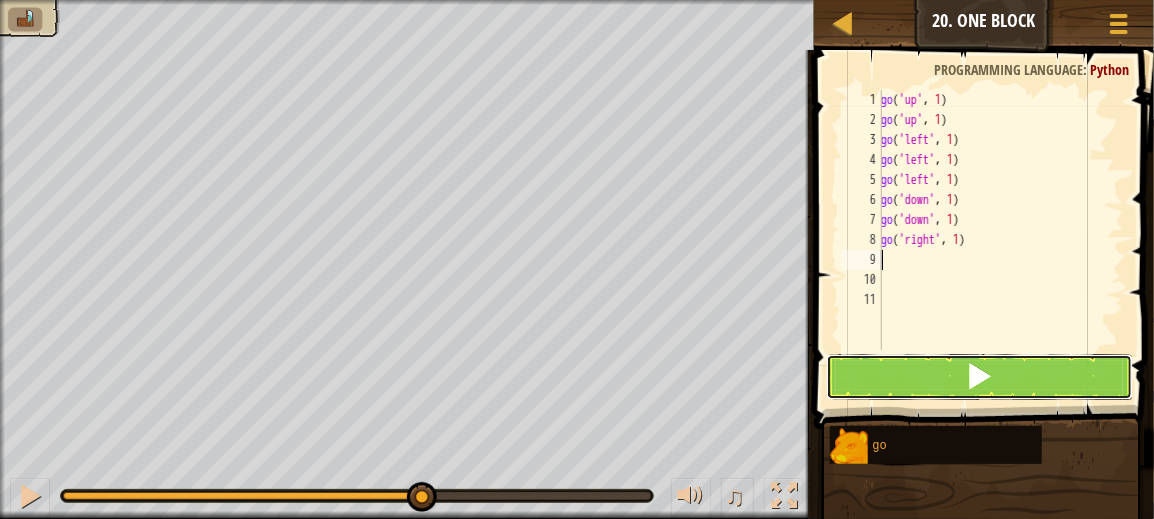 click at bounding box center [979, 377] 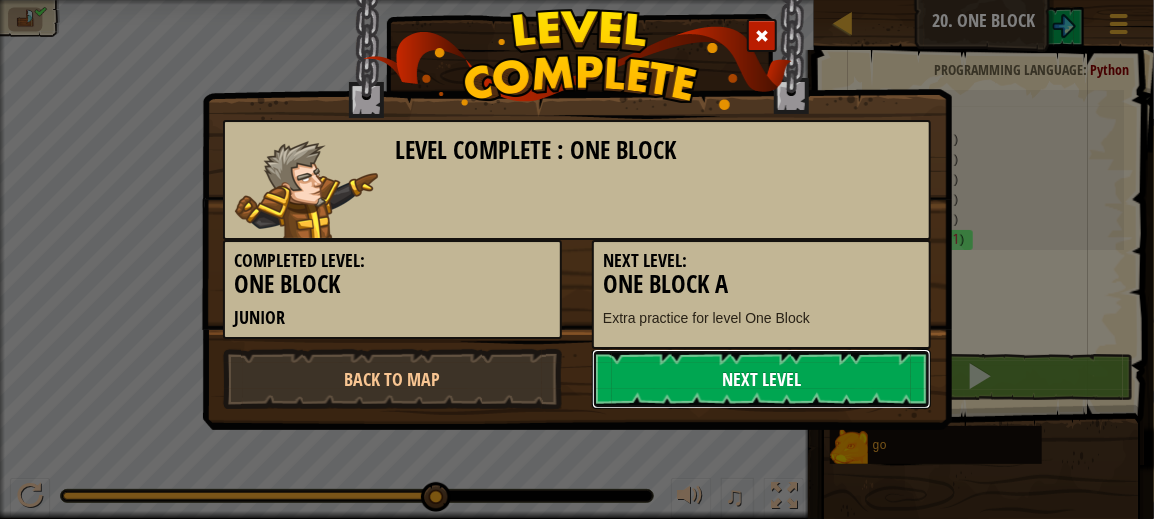 click on "Next Level" at bounding box center (761, 379) 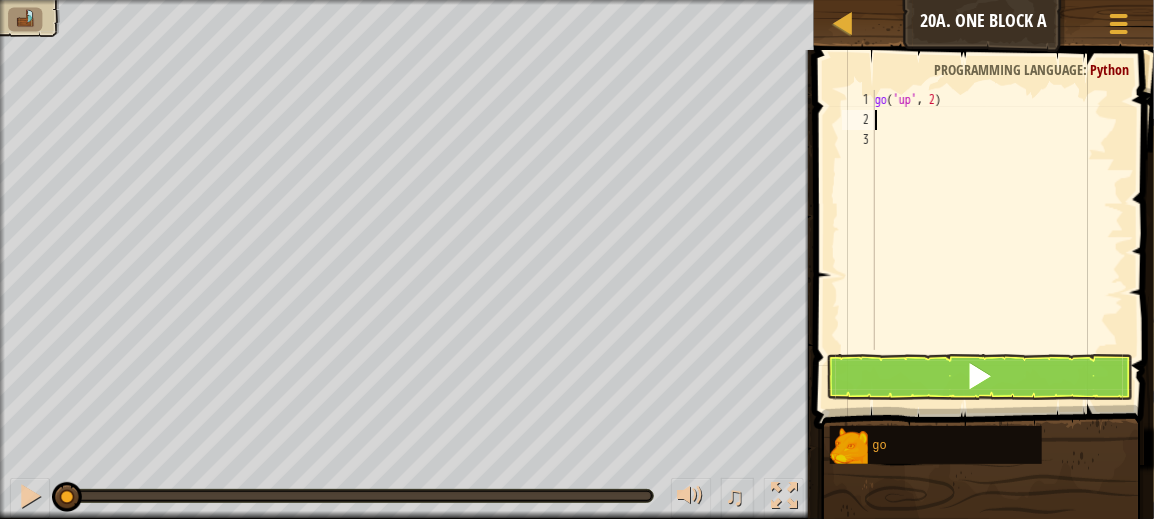 scroll, scrollTop: 9, scrollLeft: 0, axis: vertical 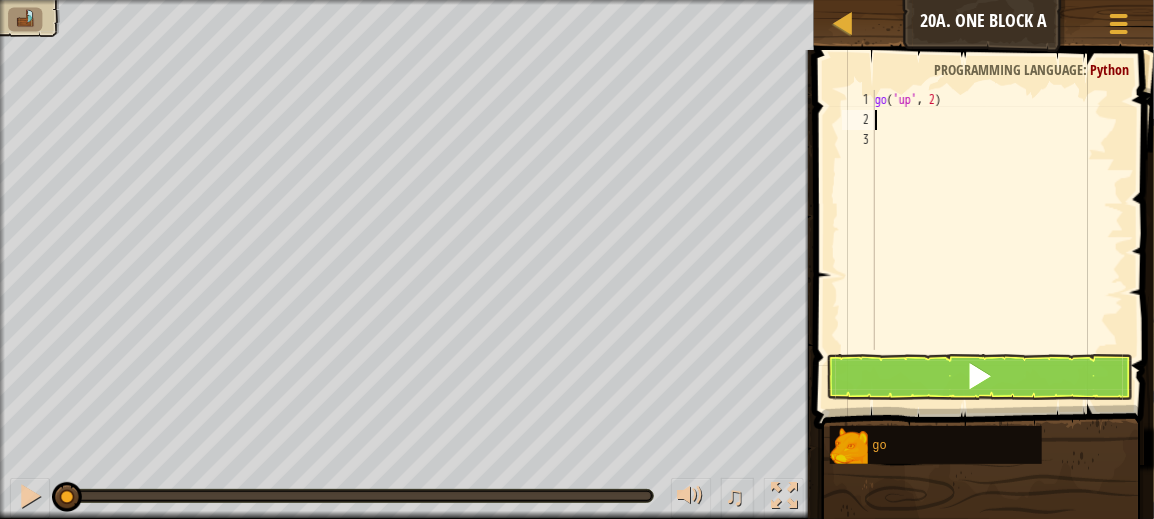type on "go" 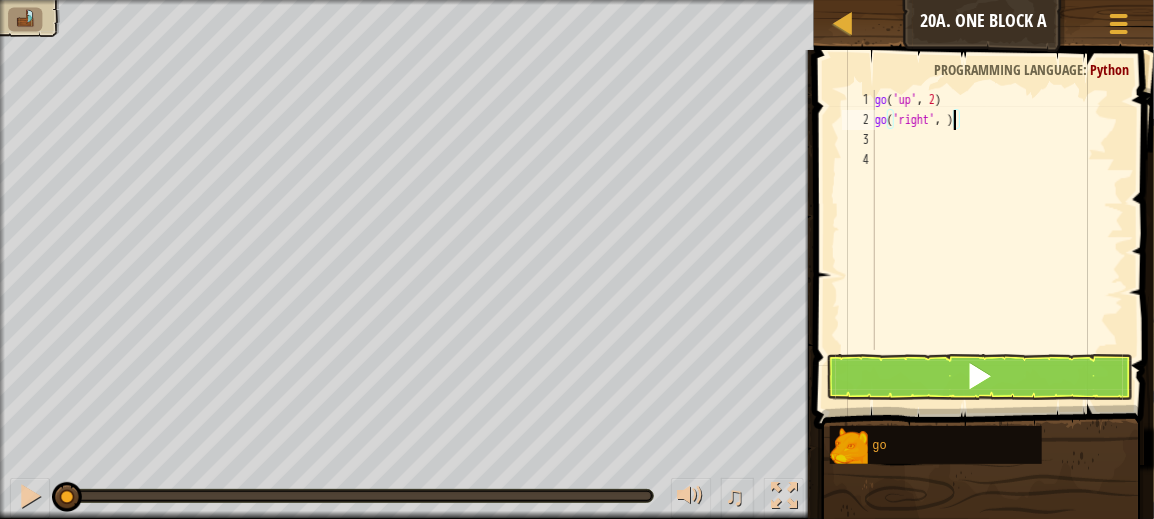 type on "go('right', 3)" 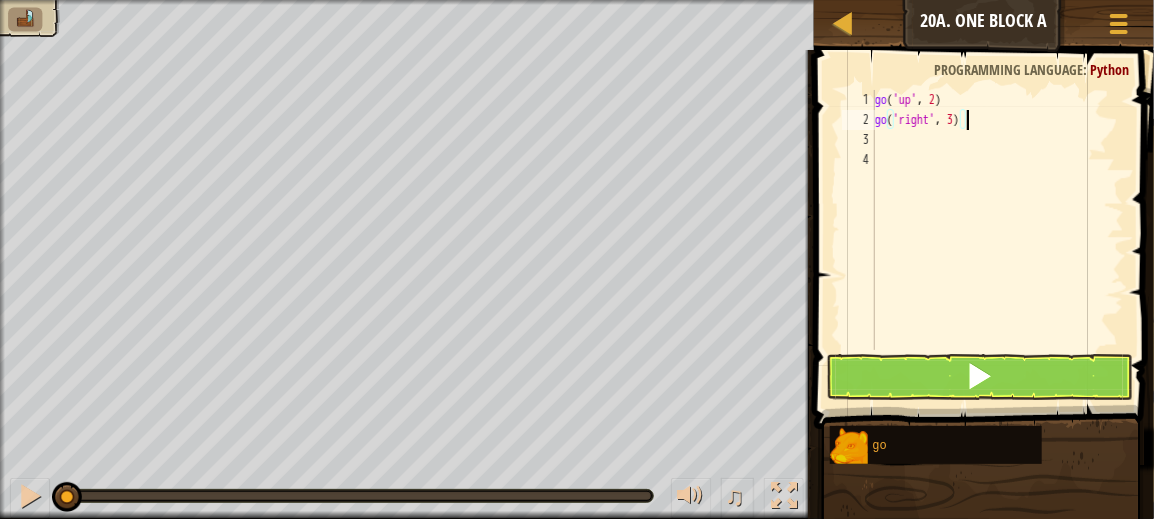scroll, scrollTop: 9, scrollLeft: 0, axis: vertical 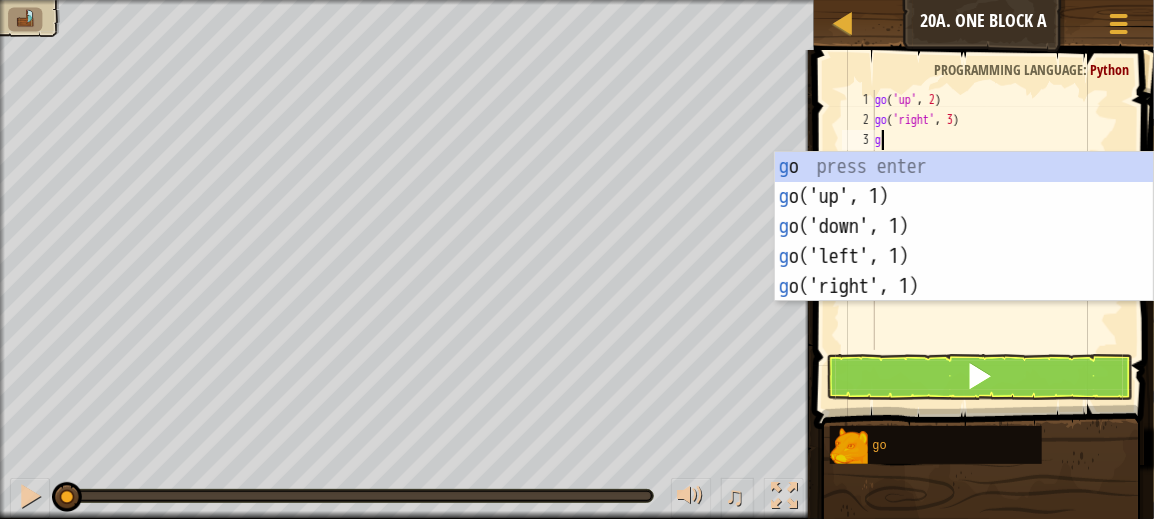 type on "go" 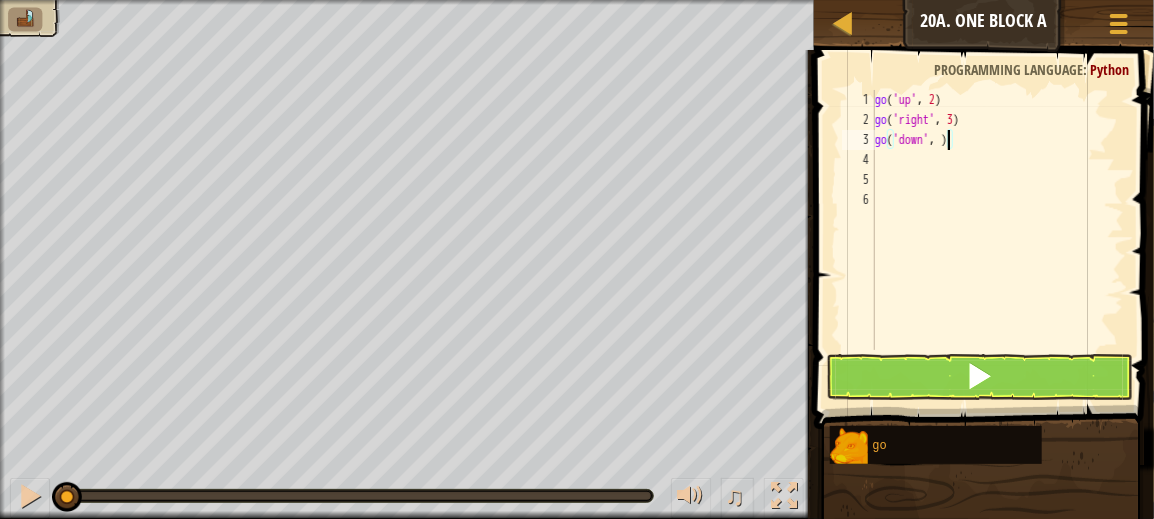 type on "go('down', 2)" 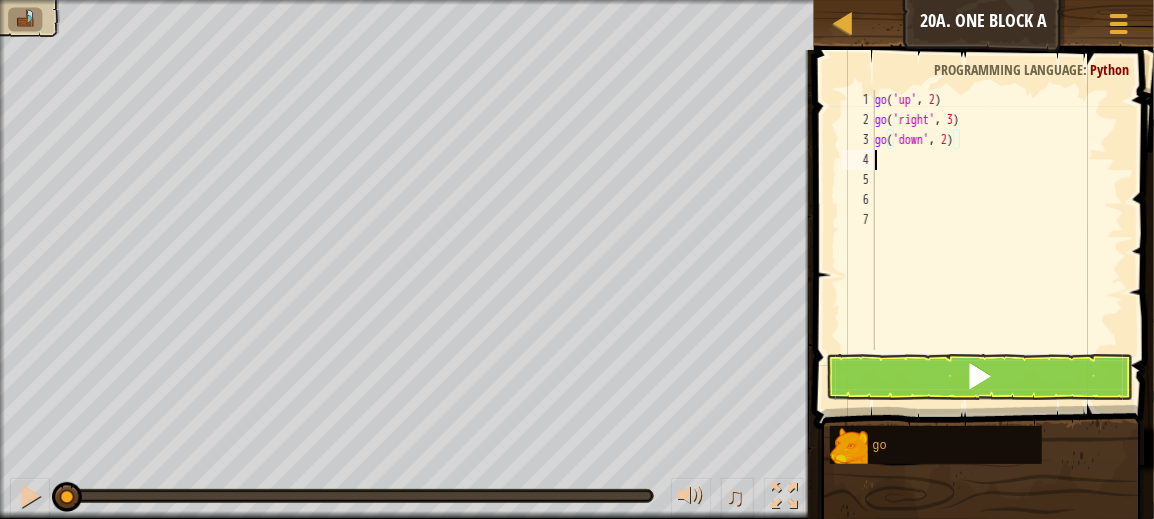 scroll, scrollTop: 9, scrollLeft: 0, axis: vertical 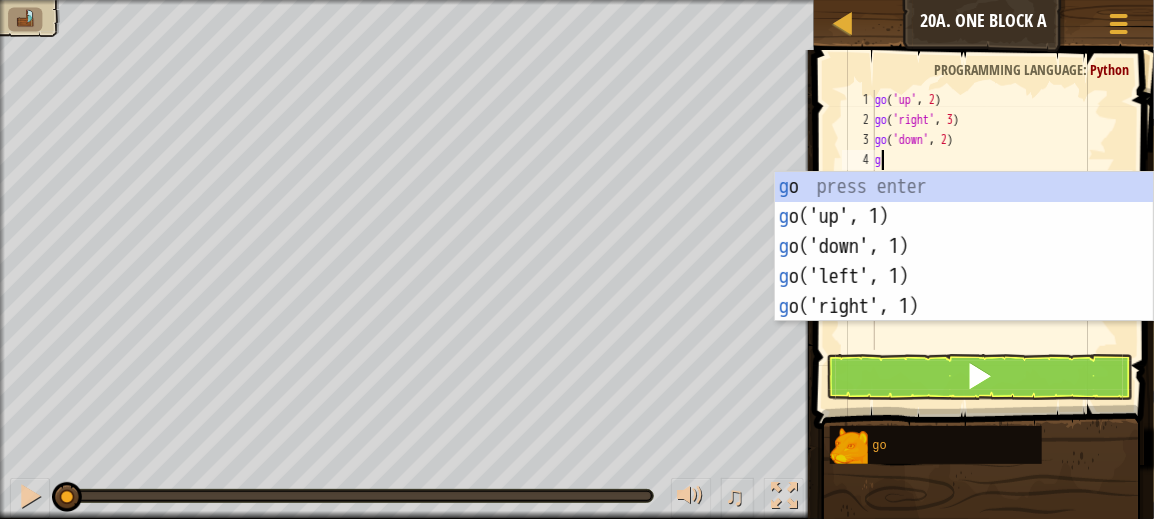 type on "go" 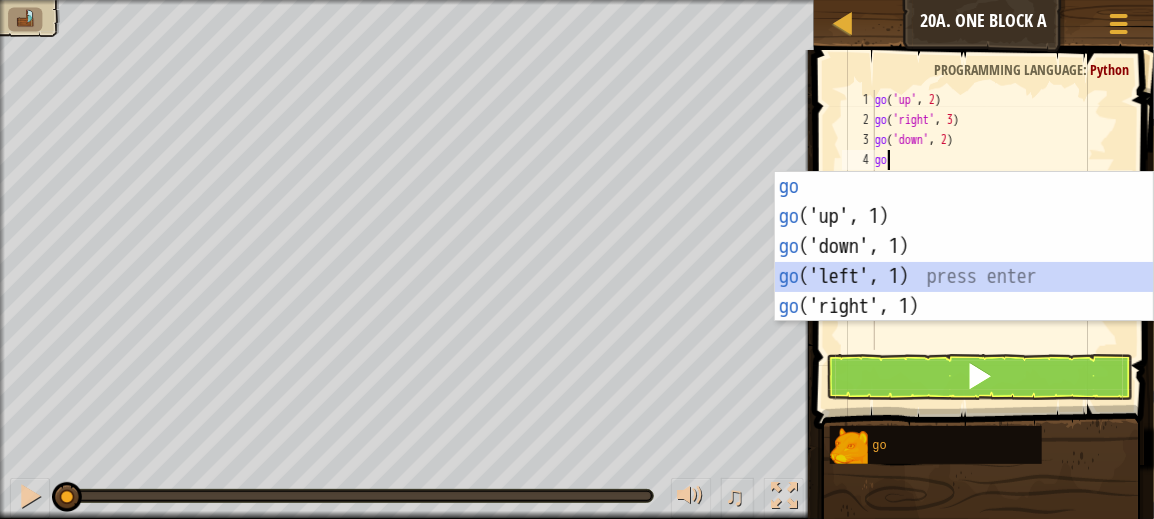 type 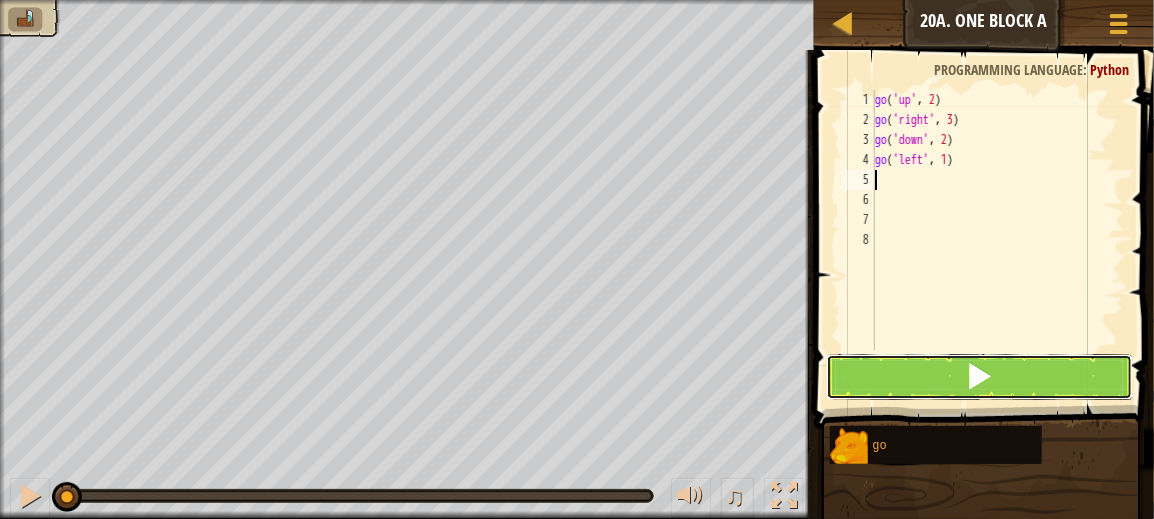click at bounding box center [979, 377] 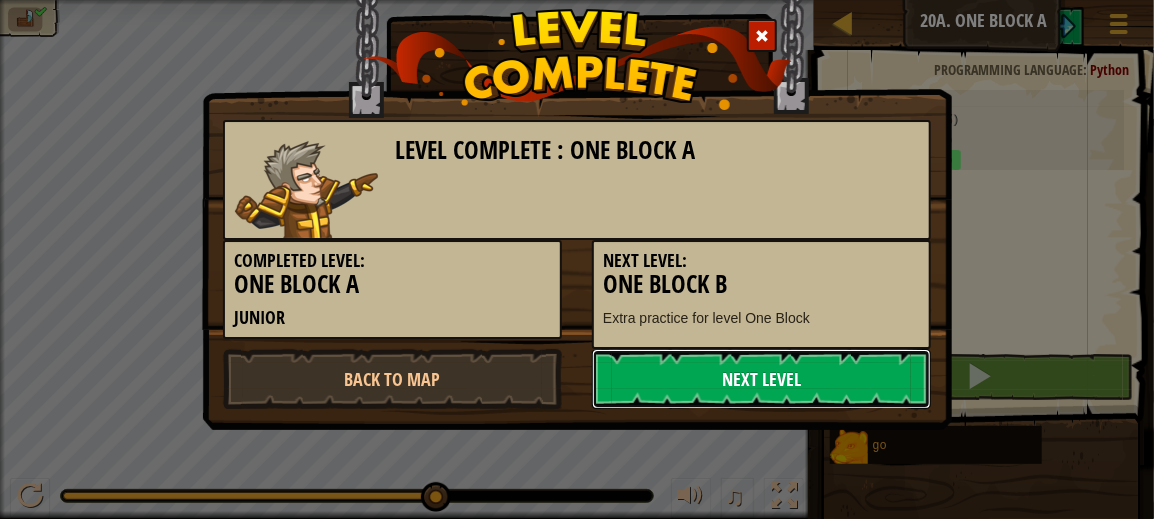 click on "Next Level" at bounding box center [761, 379] 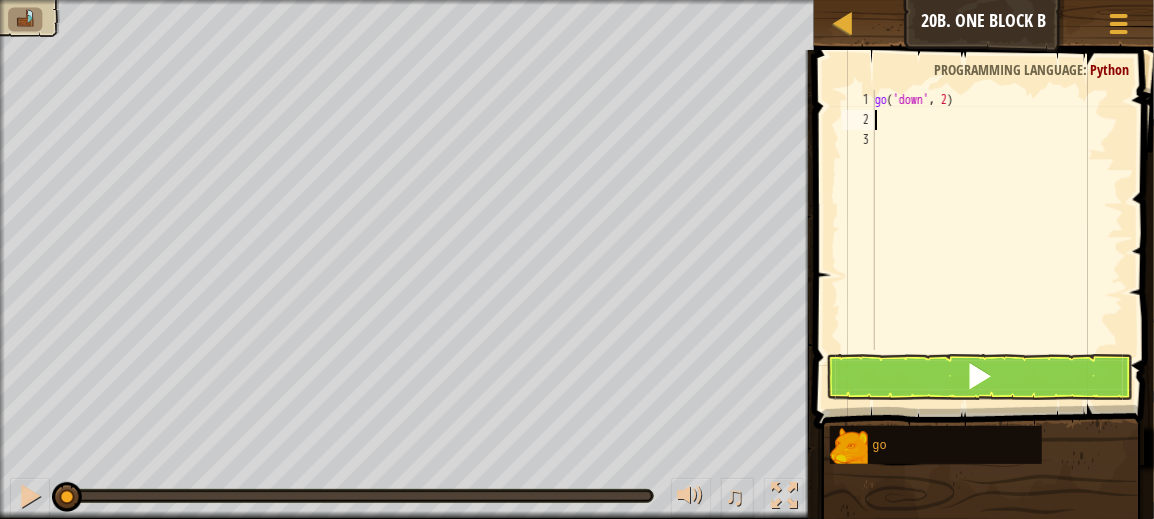 scroll, scrollTop: 9, scrollLeft: 0, axis: vertical 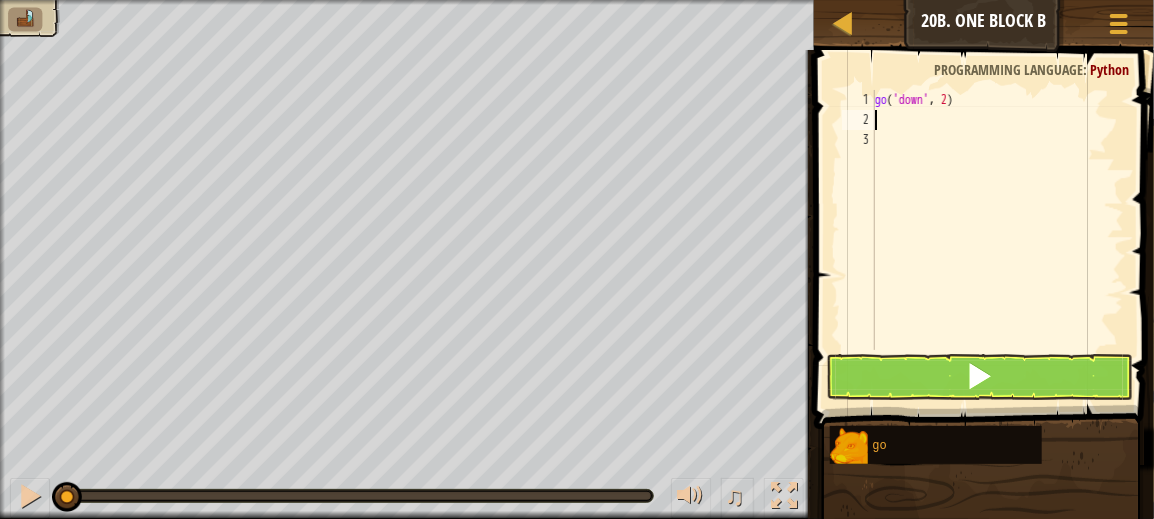type on "go" 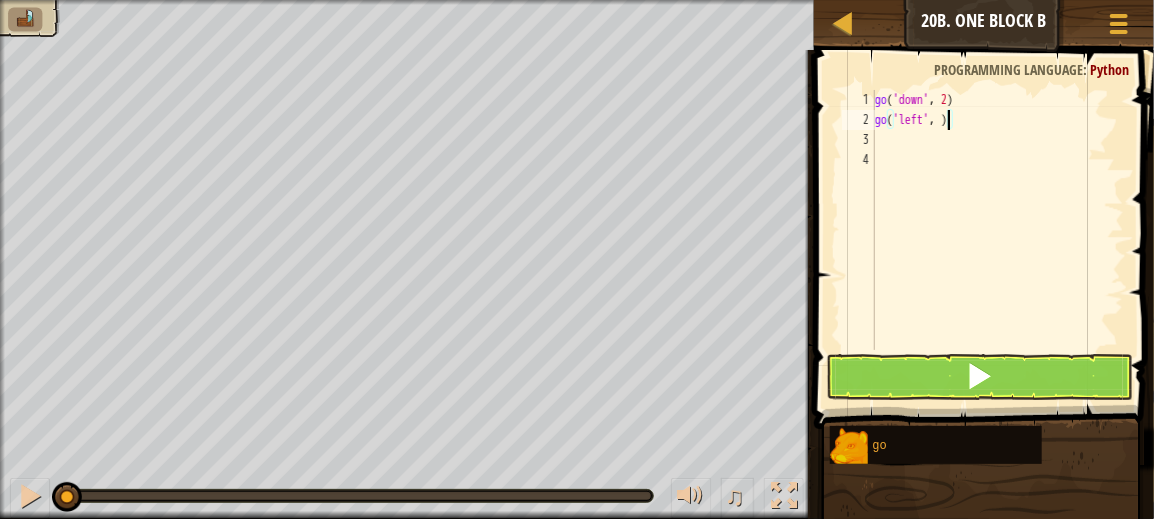 type on "go('left', 3)" 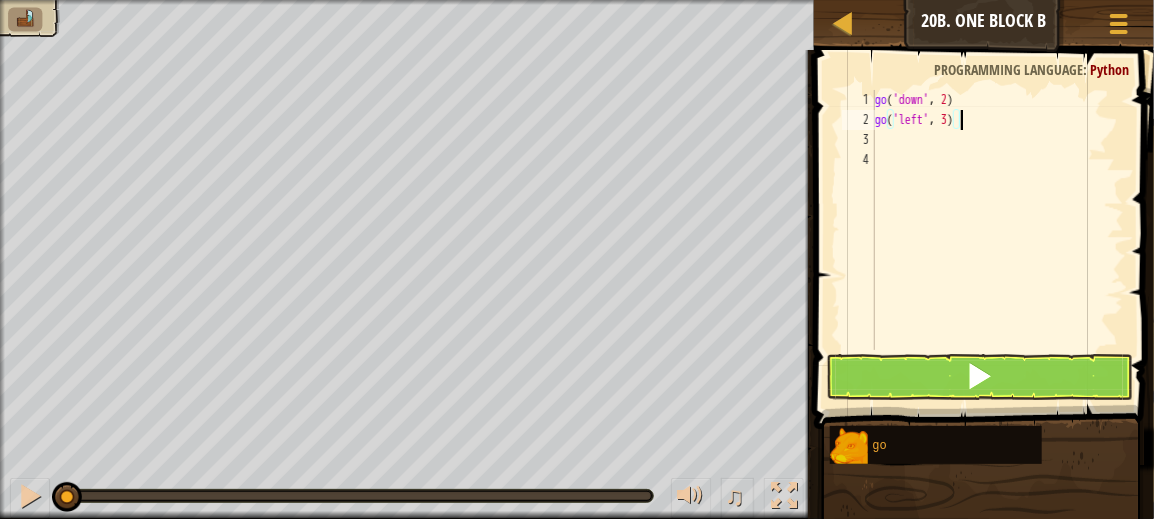 scroll, scrollTop: 9, scrollLeft: 0, axis: vertical 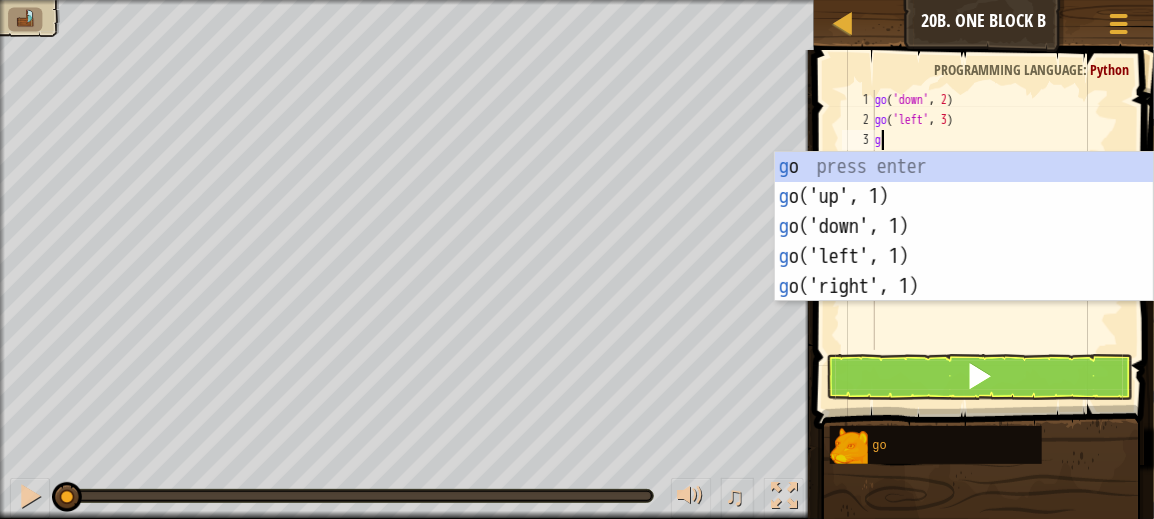 type on "go" 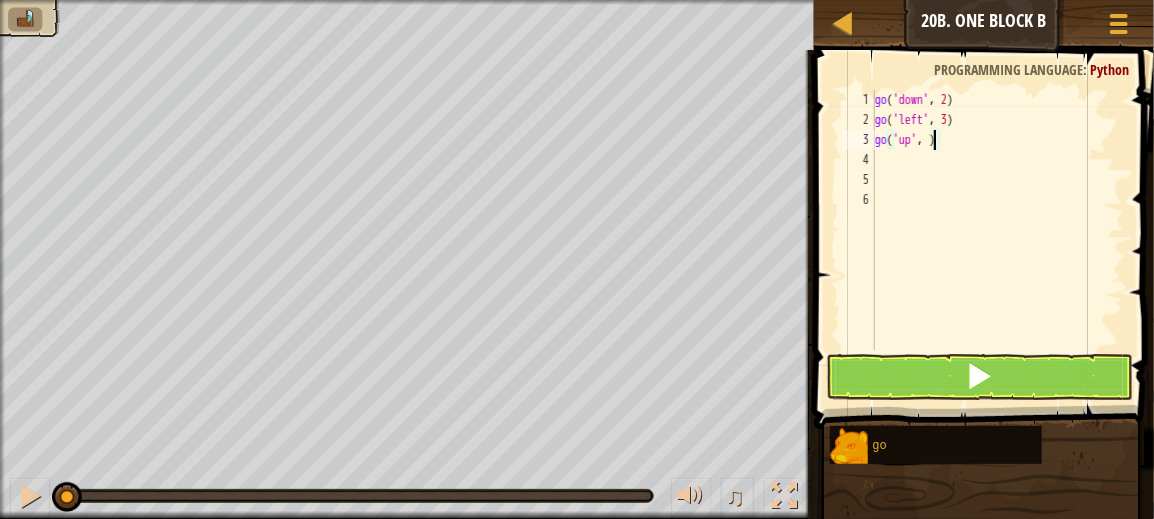 type on "go('up', 2)" 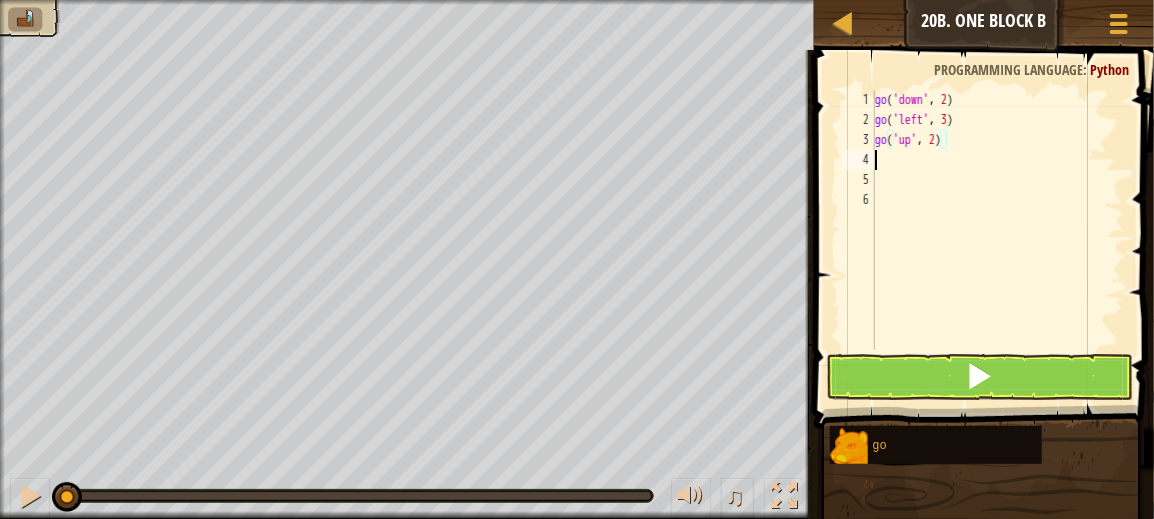 scroll, scrollTop: 9, scrollLeft: 0, axis: vertical 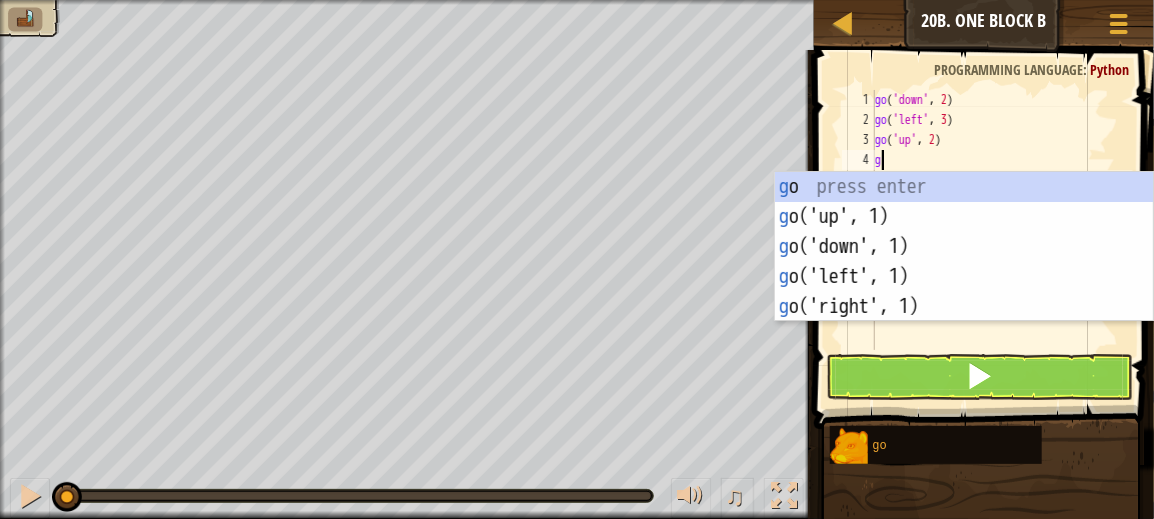 type on "go" 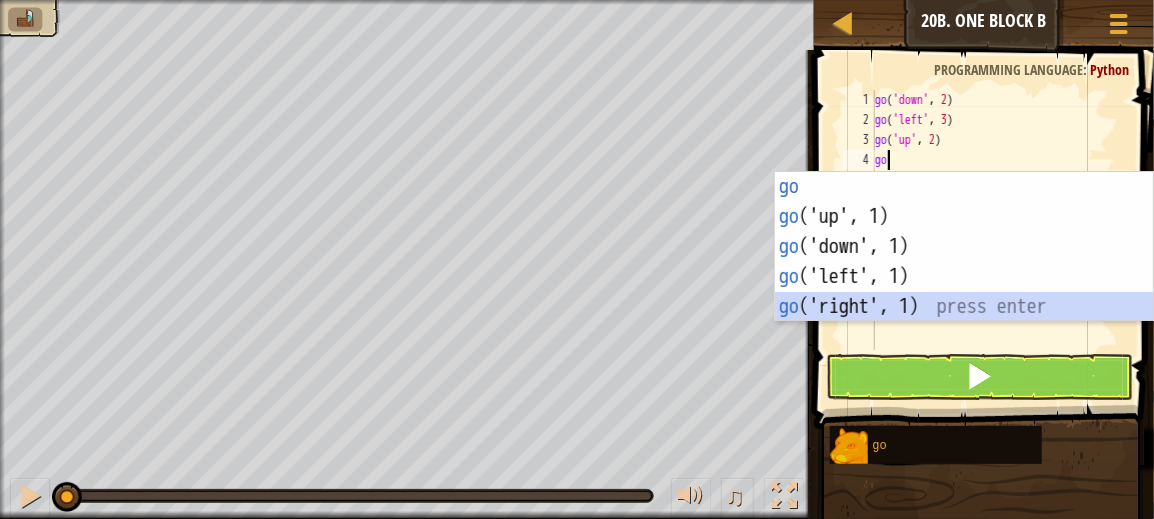 type 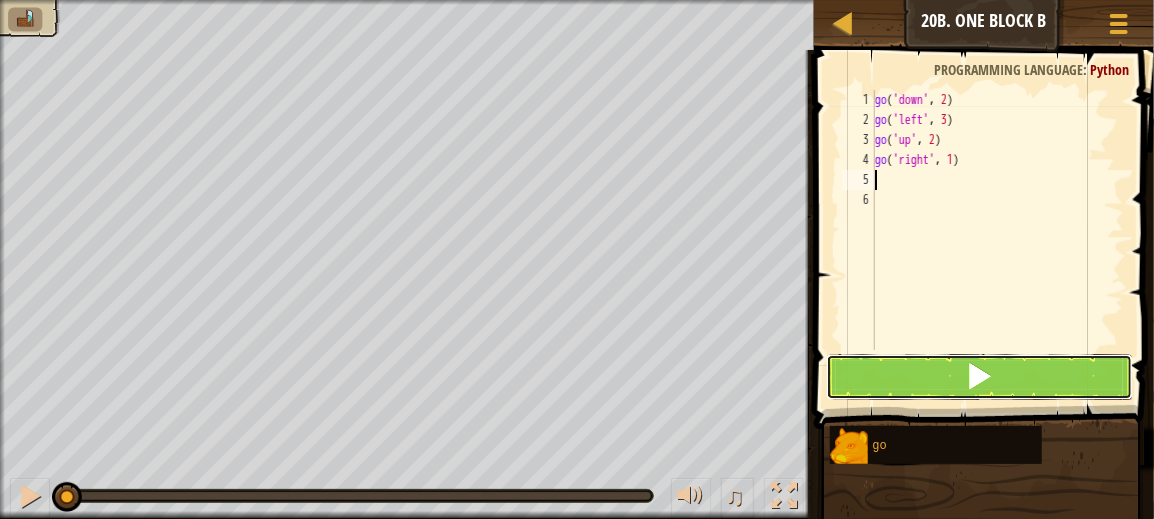 click at bounding box center [979, 377] 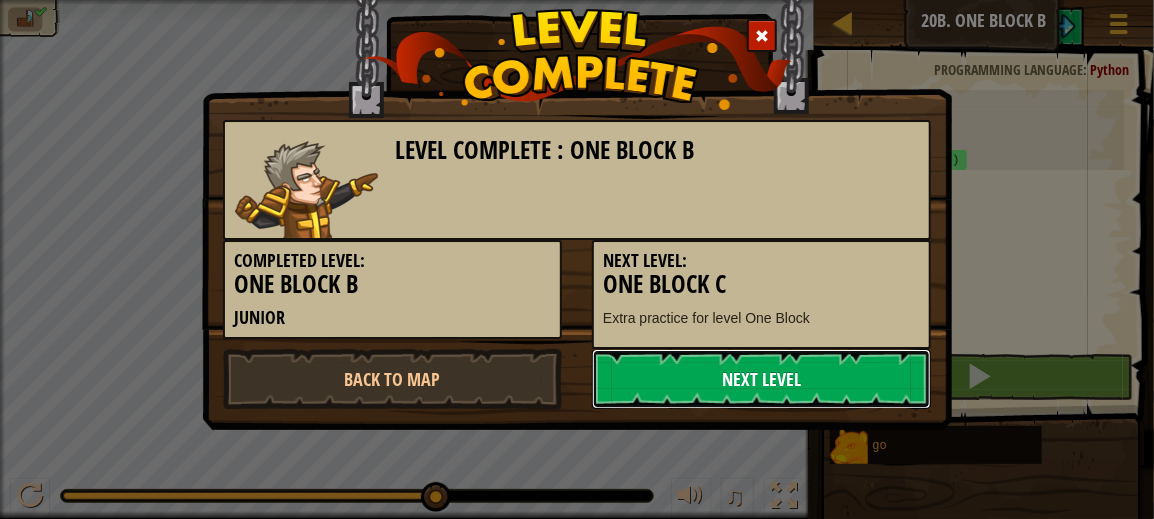 click on "Next Level" at bounding box center [761, 379] 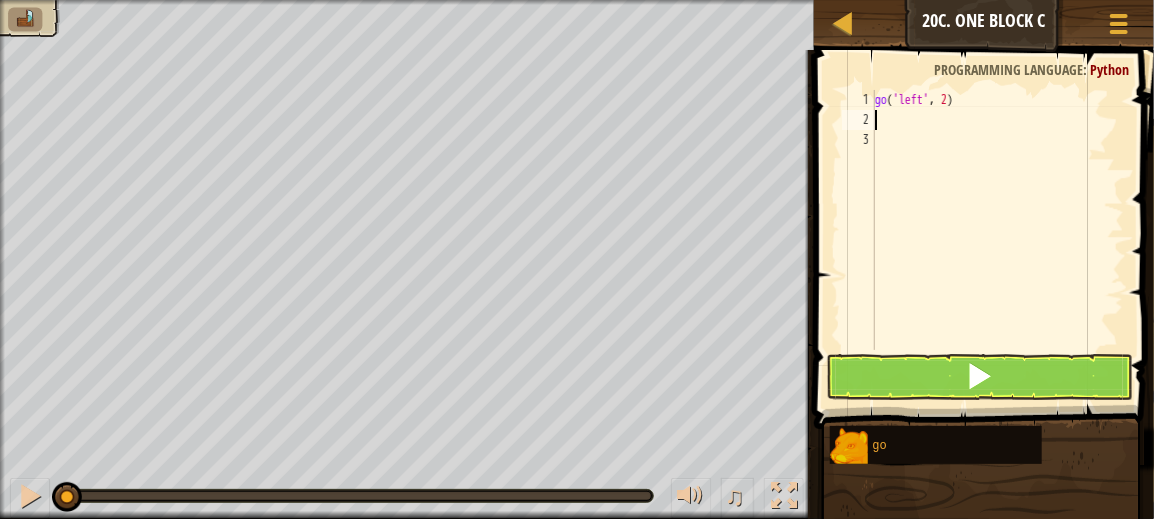type on "go" 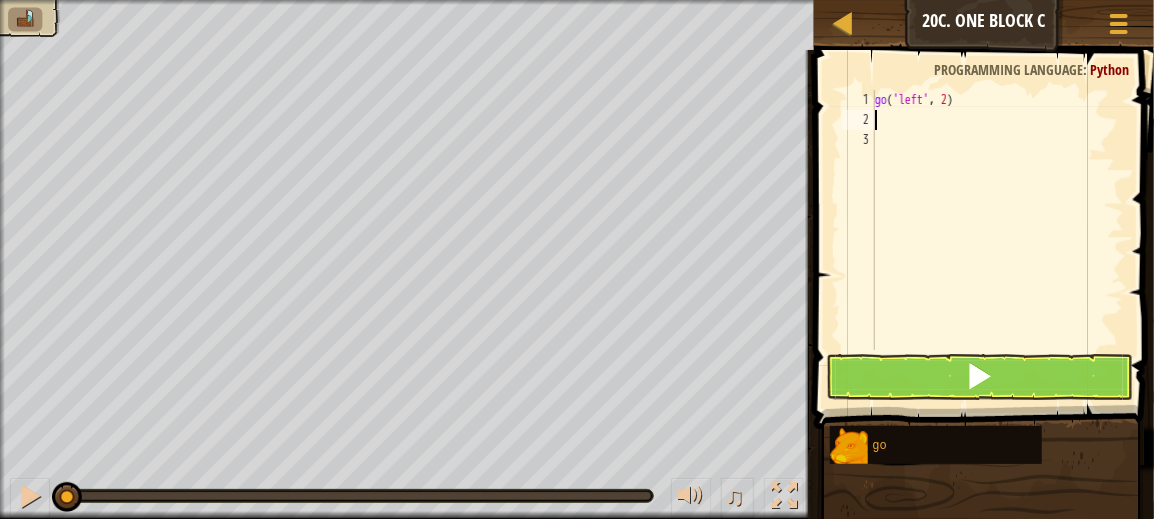 scroll, scrollTop: 9, scrollLeft: 0, axis: vertical 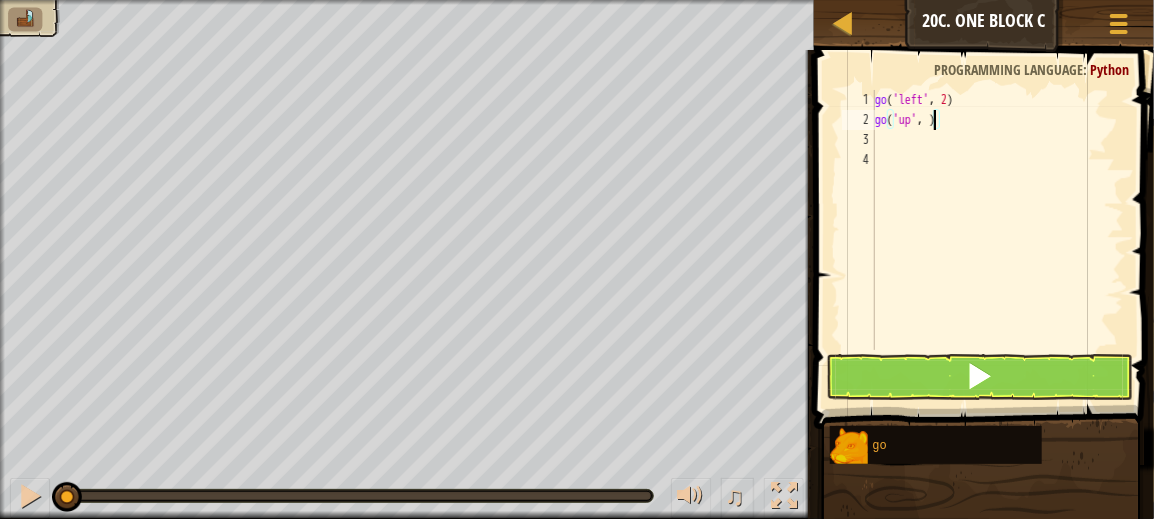 type on "go('up', 3)" 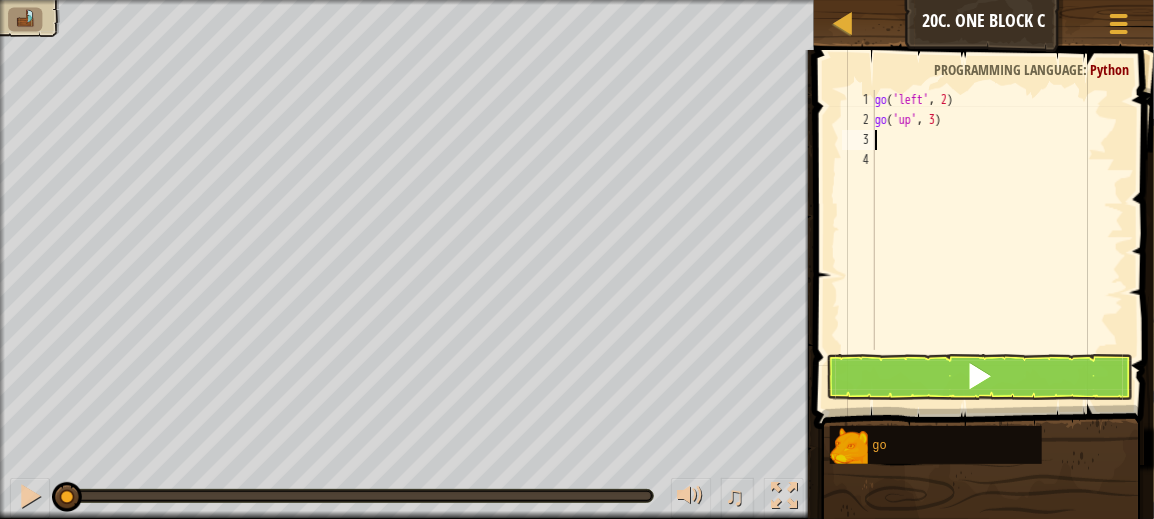 scroll, scrollTop: 9, scrollLeft: 0, axis: vertical 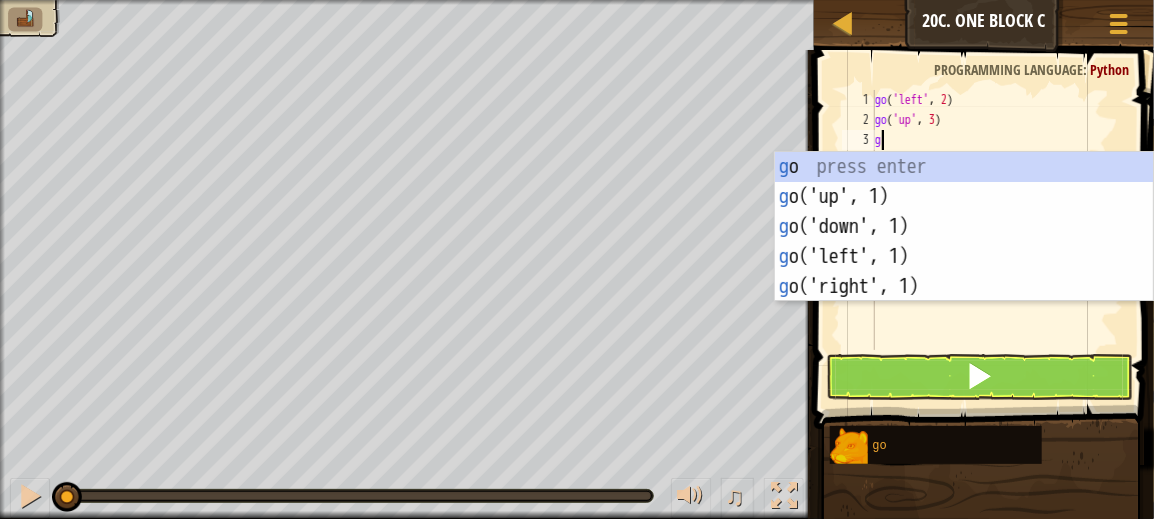 type on "go" 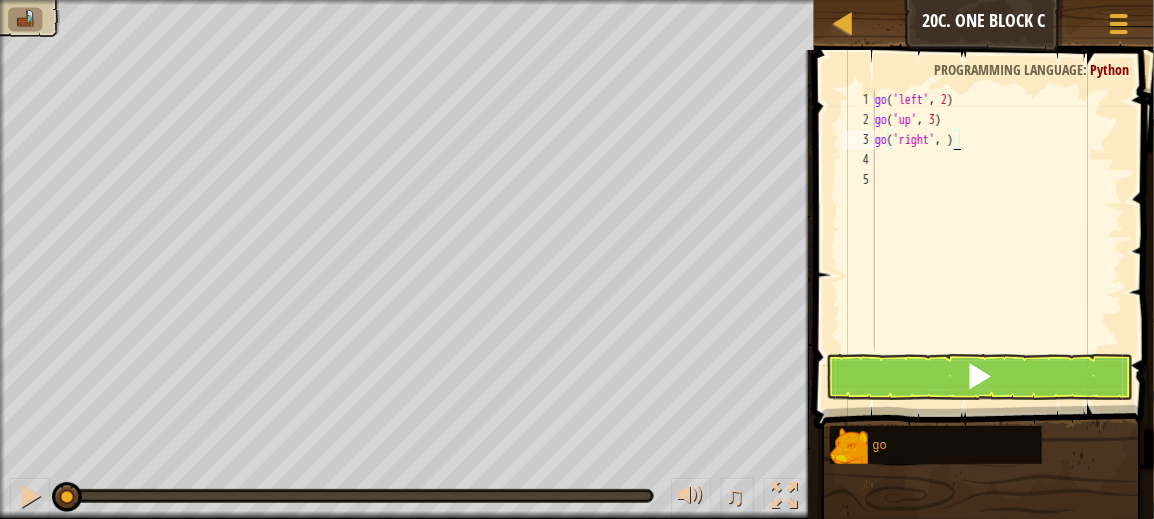 type on "go('right', 2)" 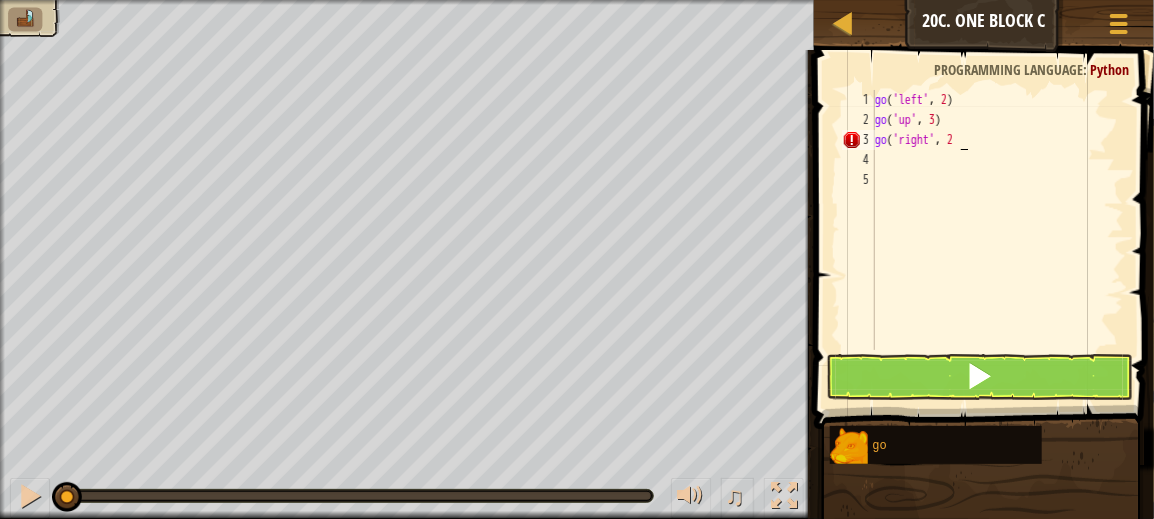scroll, scrollTop: 9, scrollLeft: 0, axis: vertical 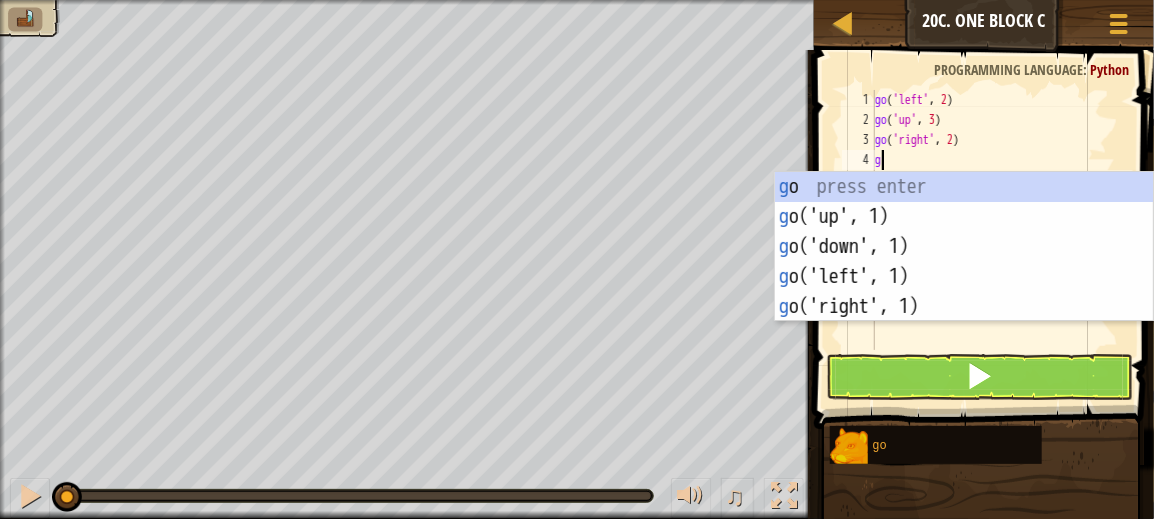 type on "go" 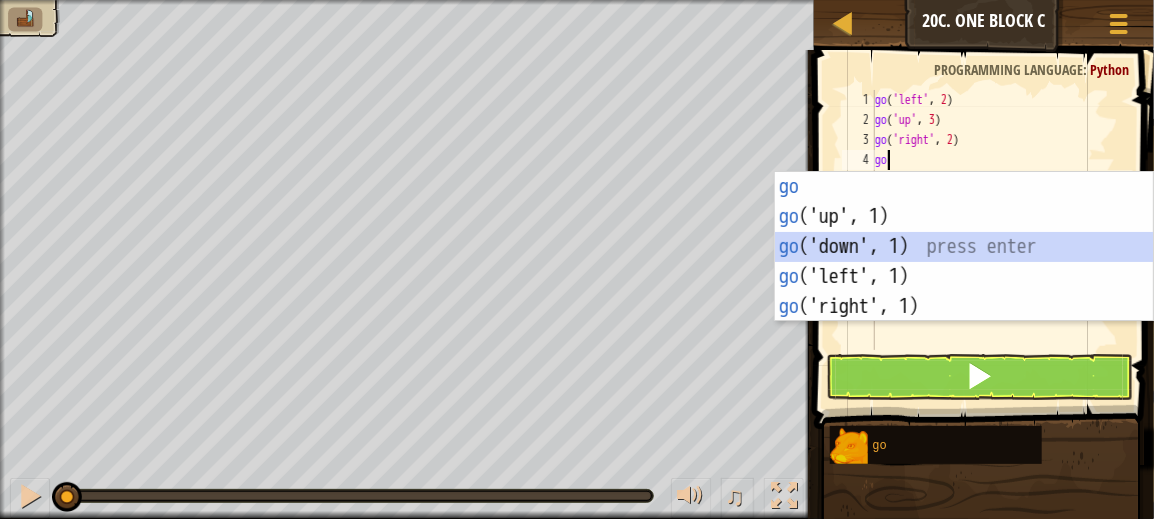 type 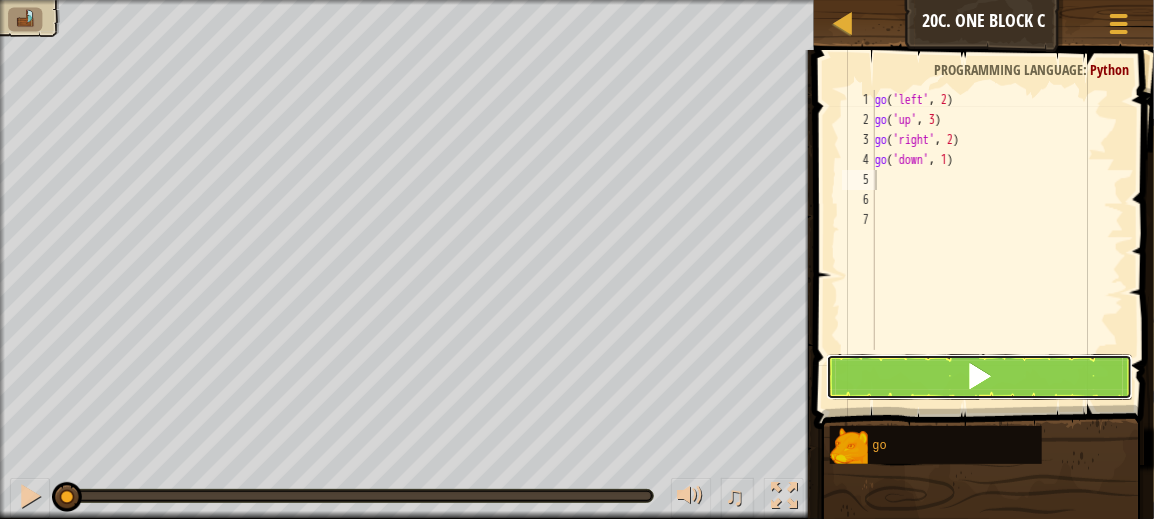click at bounding box center (980, 376) 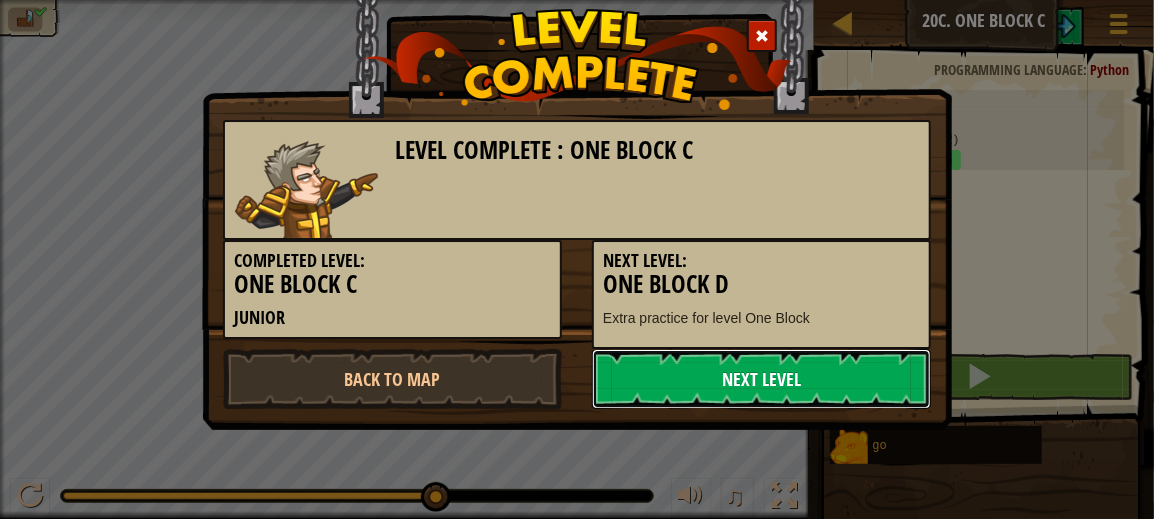 click on "Next Level" at bounding box center [761, 379] 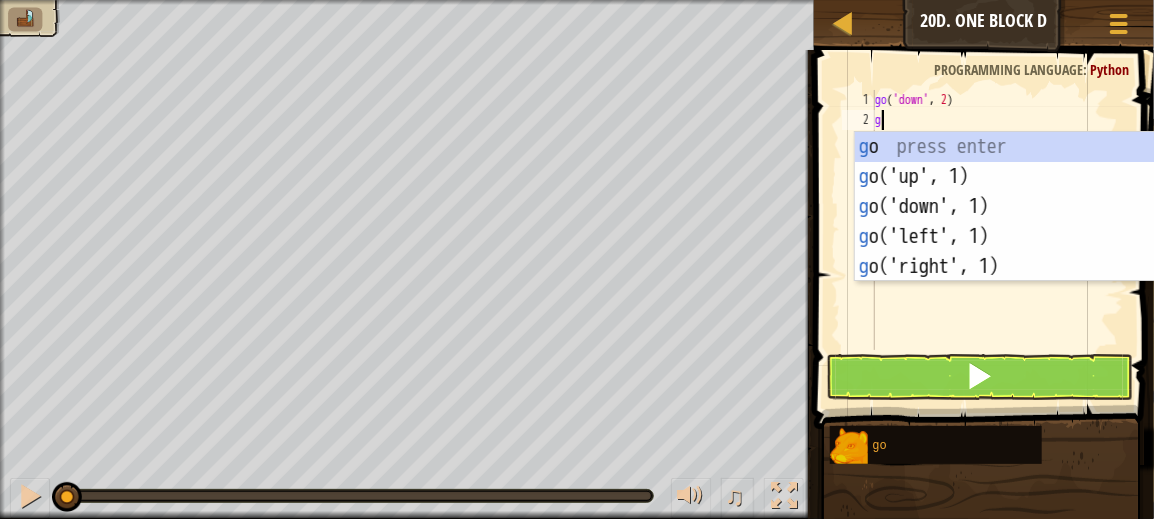 scroll, scrollTop: 9, scrollLeft: 0, axis: vertical 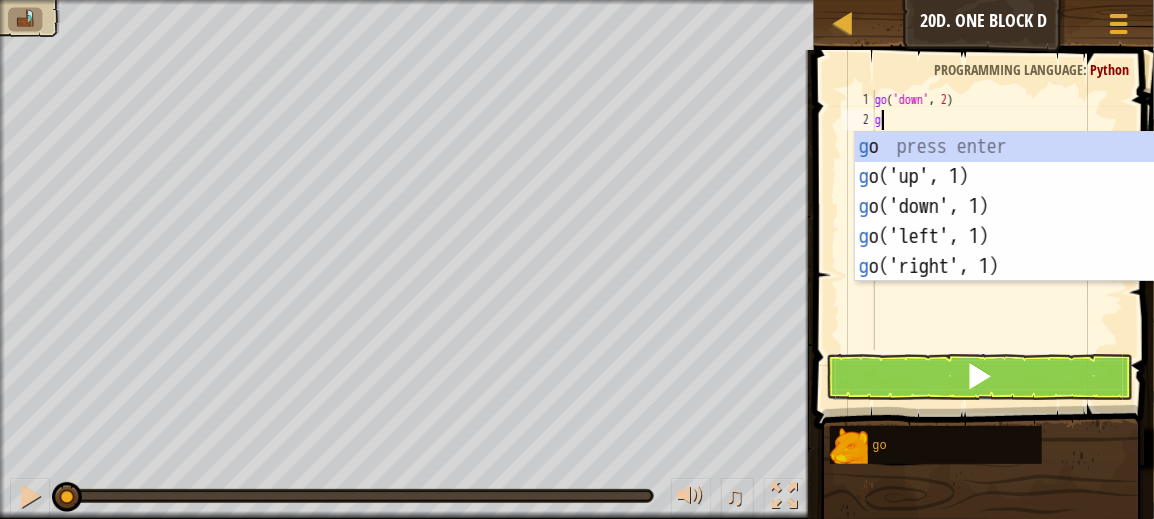 type on "go" 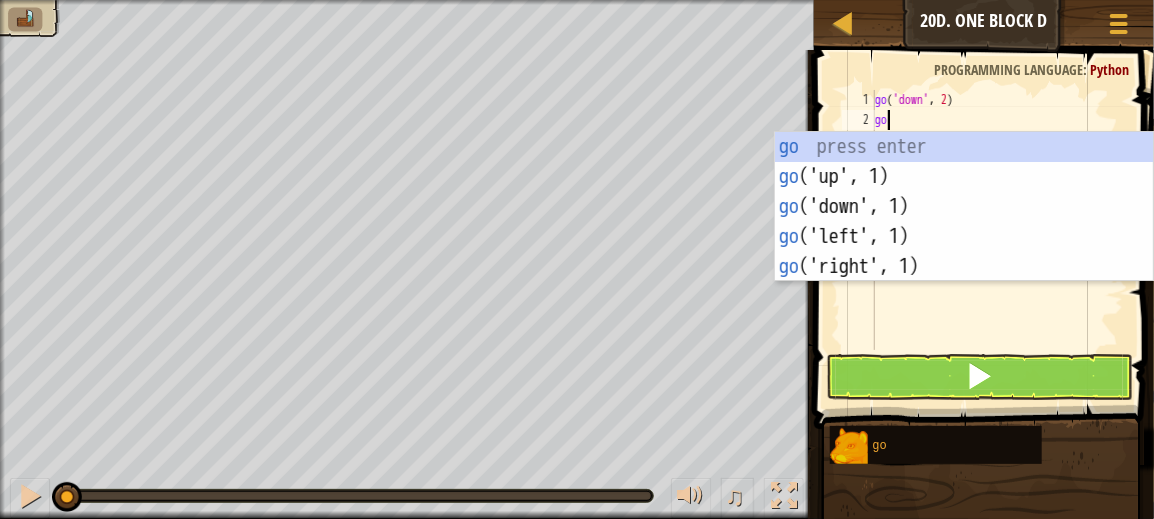 type on "g" 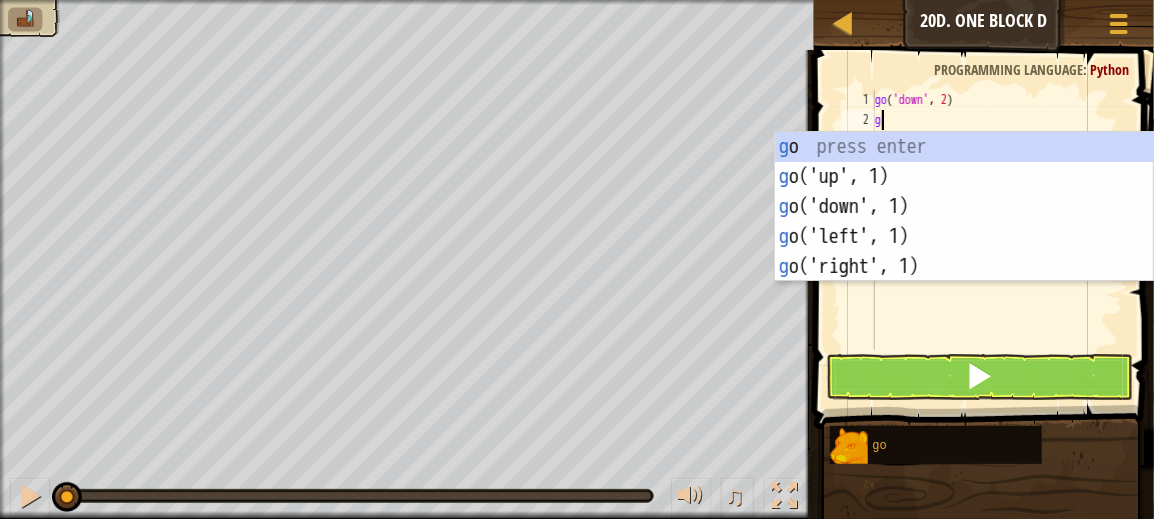 type on "go" 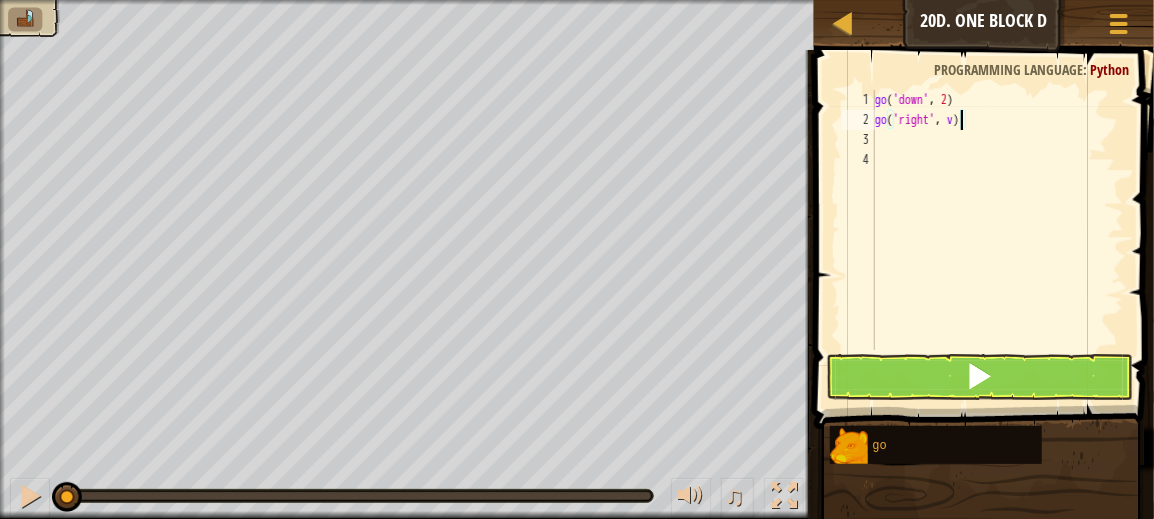 scroll, scrollTop: 9, scrollLeft: 7, axis: both 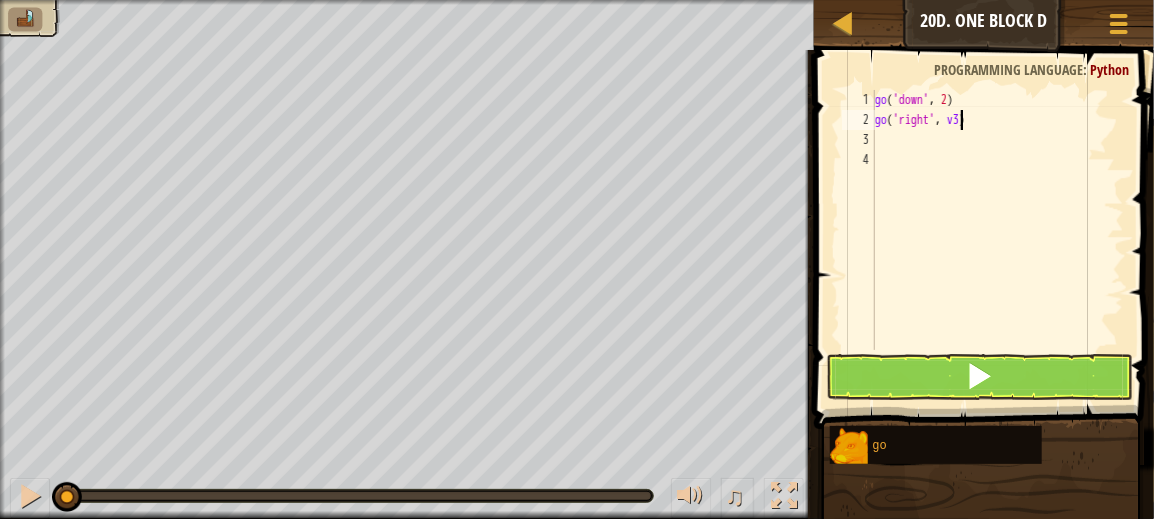 type on "go('right', 3)" 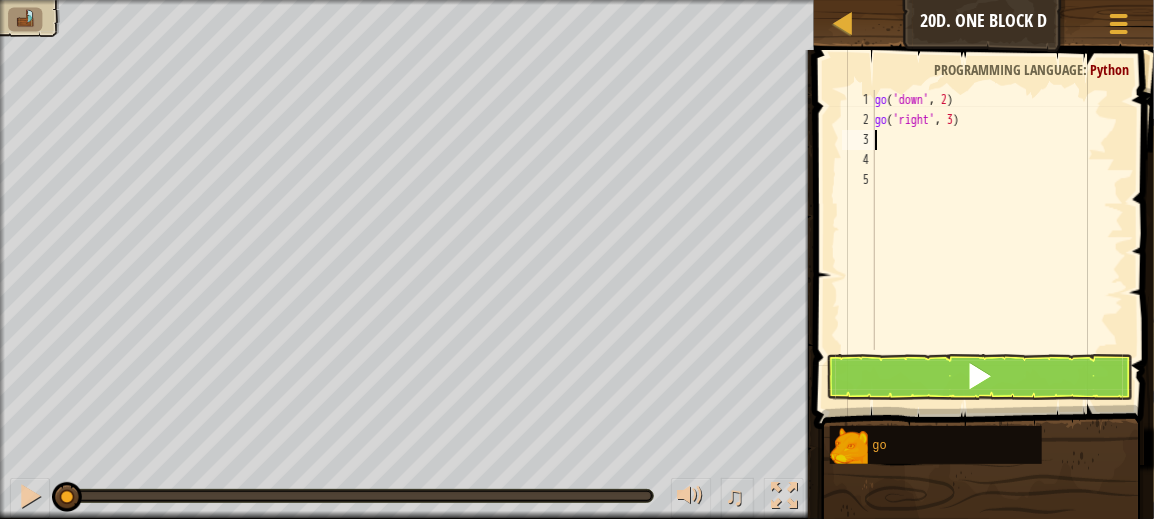 scroll, scrollTop: 9, scrollLeft: 0, axis: vertical 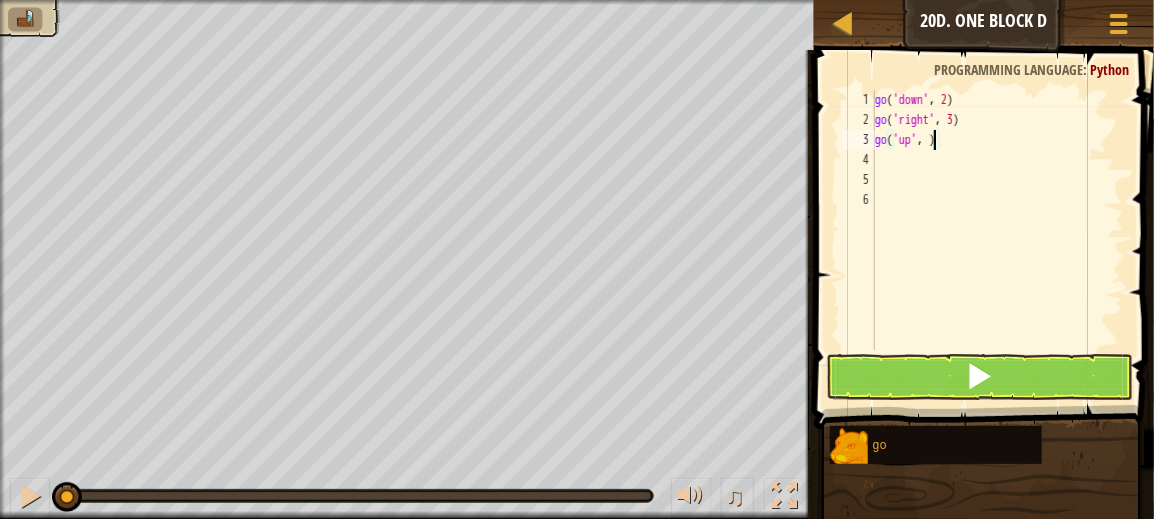 type on "go('up', 2)" 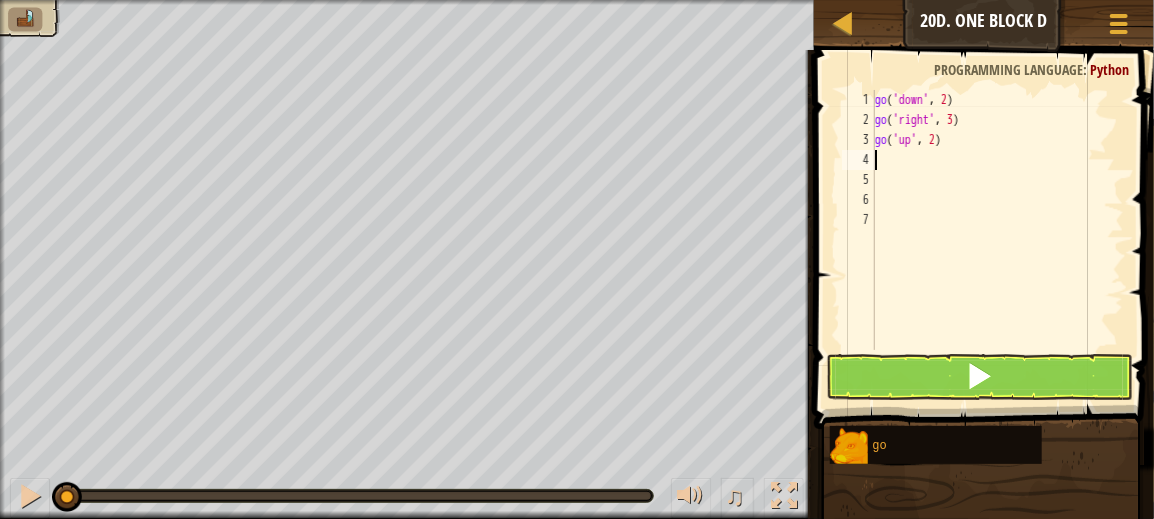 scroll, scrollTop: 9, scrollLeft: 0, axis: vertical 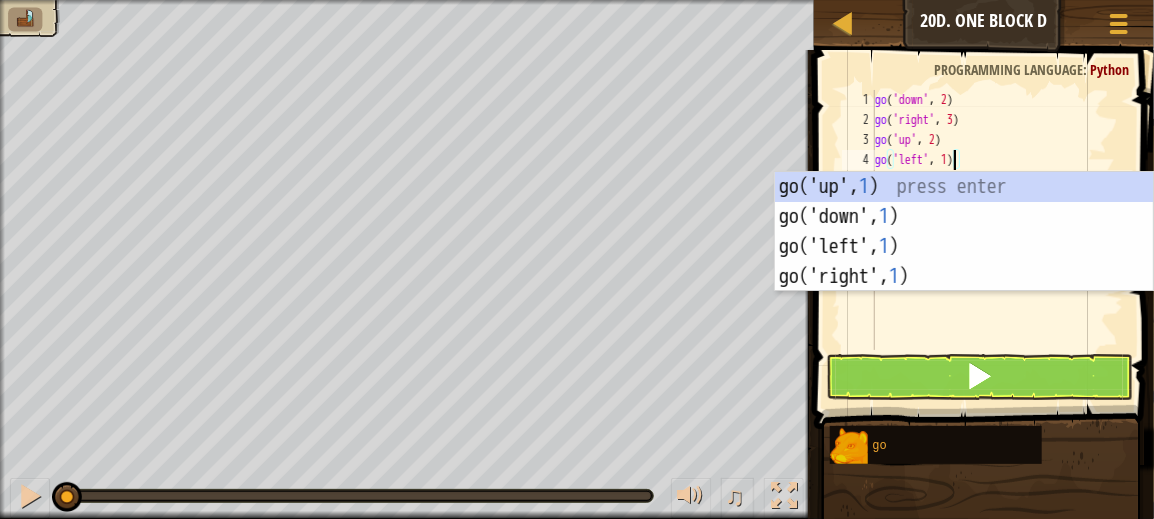 type on "go('left', 1)" 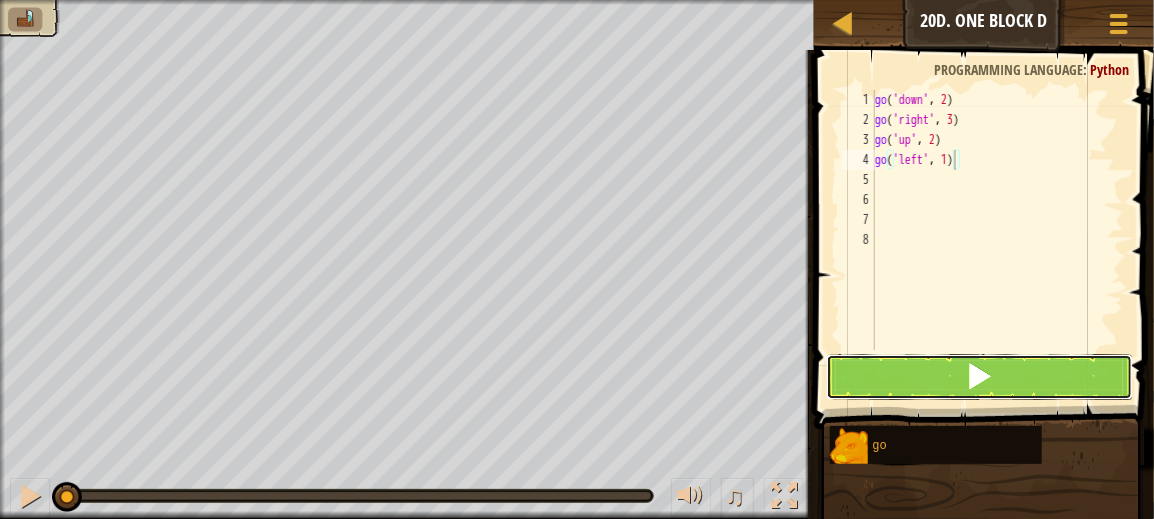 click at bounding box center (979, 377) 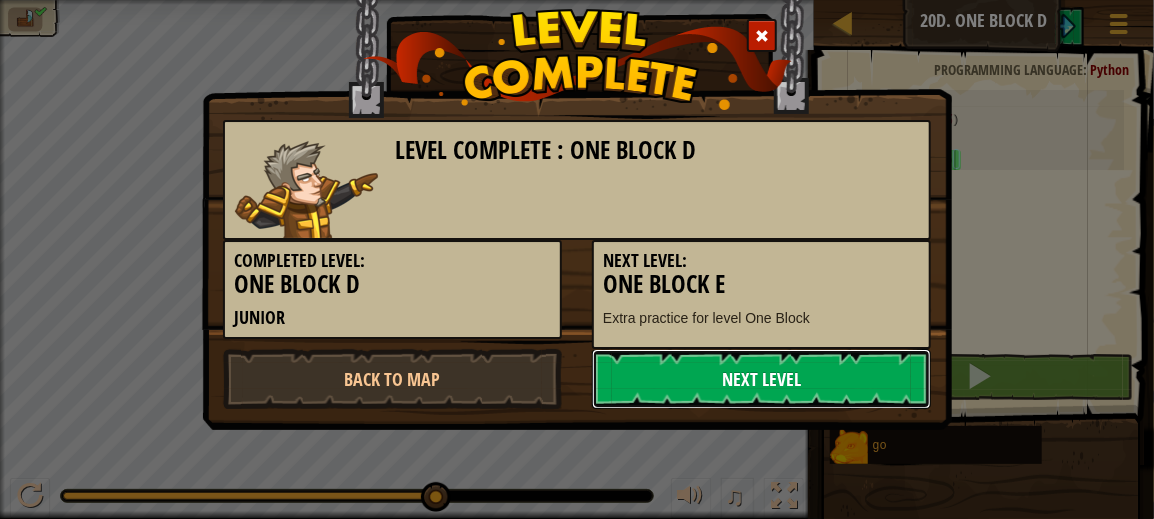 click on "Next Level" at bounding box center (761, 379) 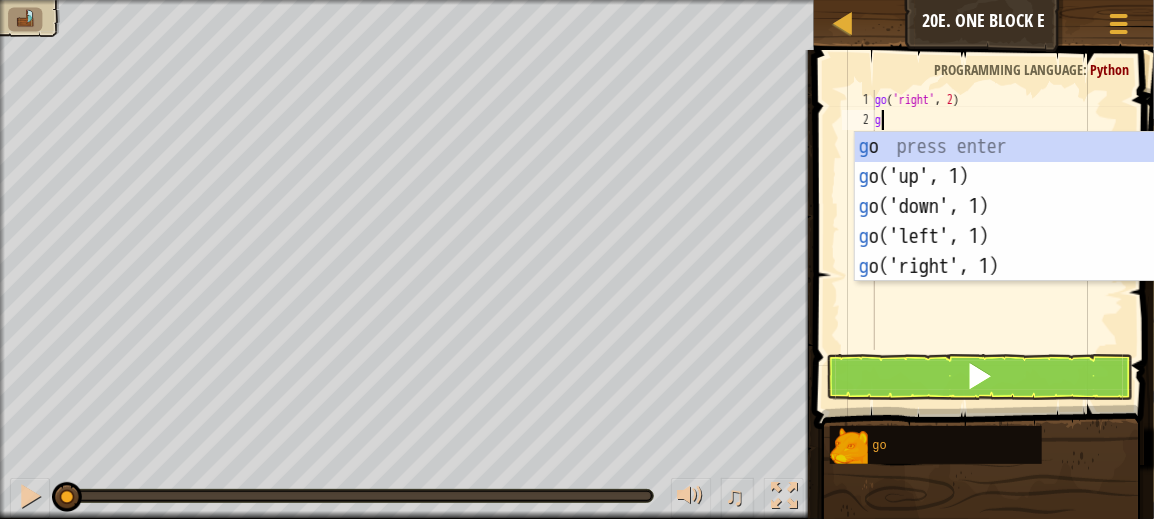 type on "go" 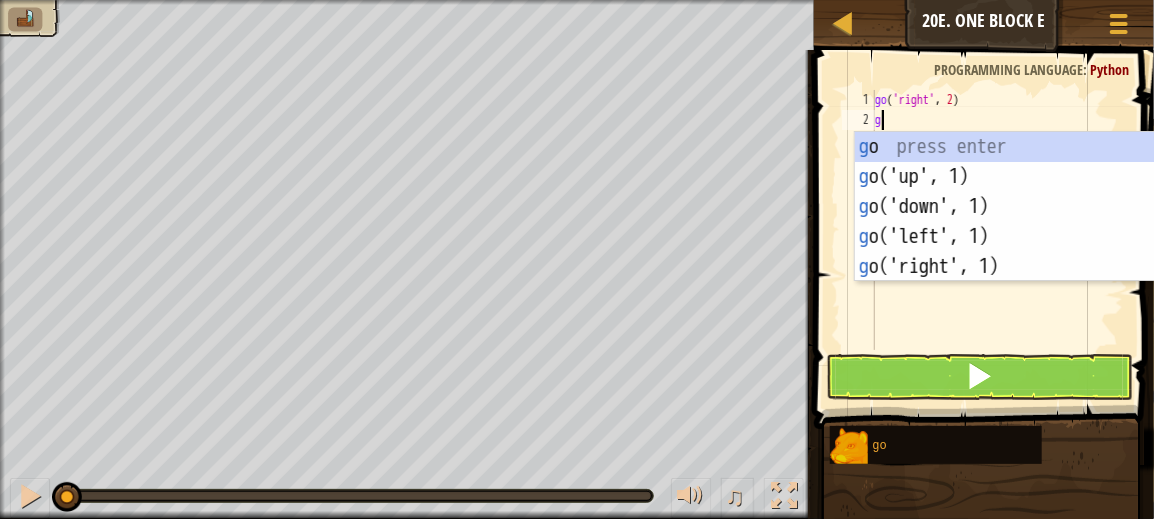 scroll, scrollTop: 9, scrollLeft: 0, axis: vertical 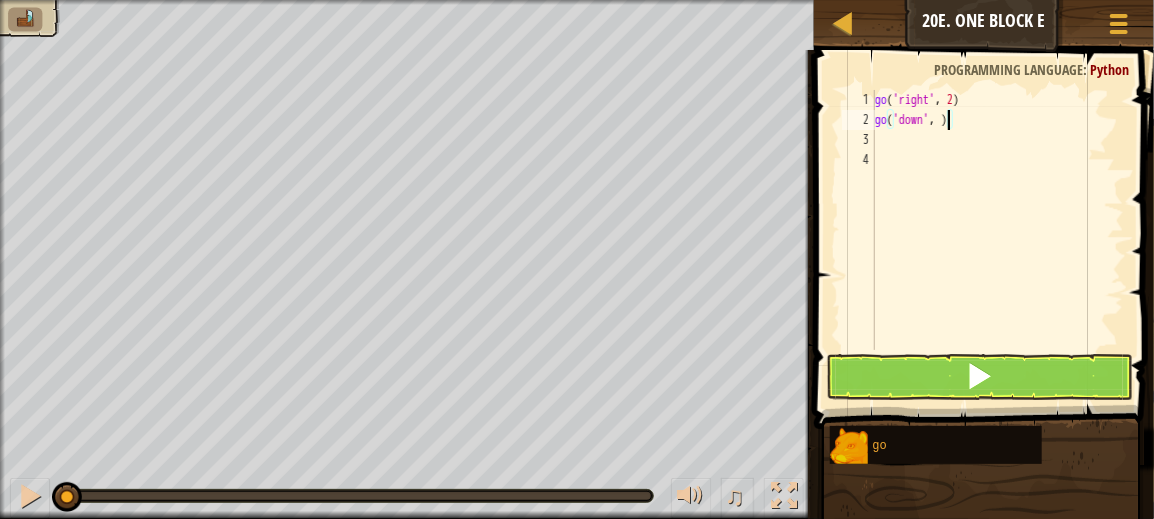 type on "go('down', 3)" 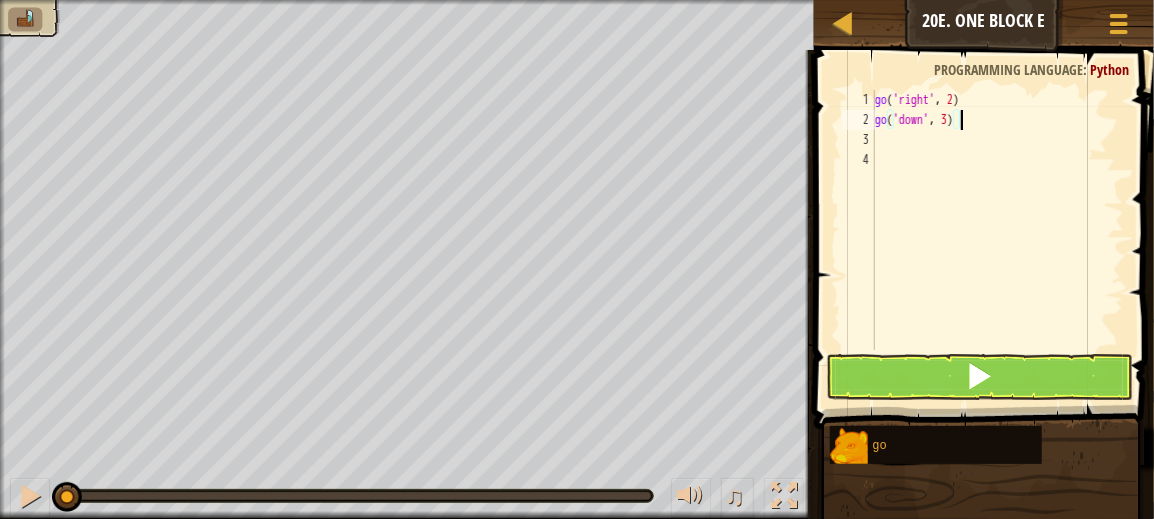 scroll, scrollTop: 9, scrollLeft: 0, axis: vertical 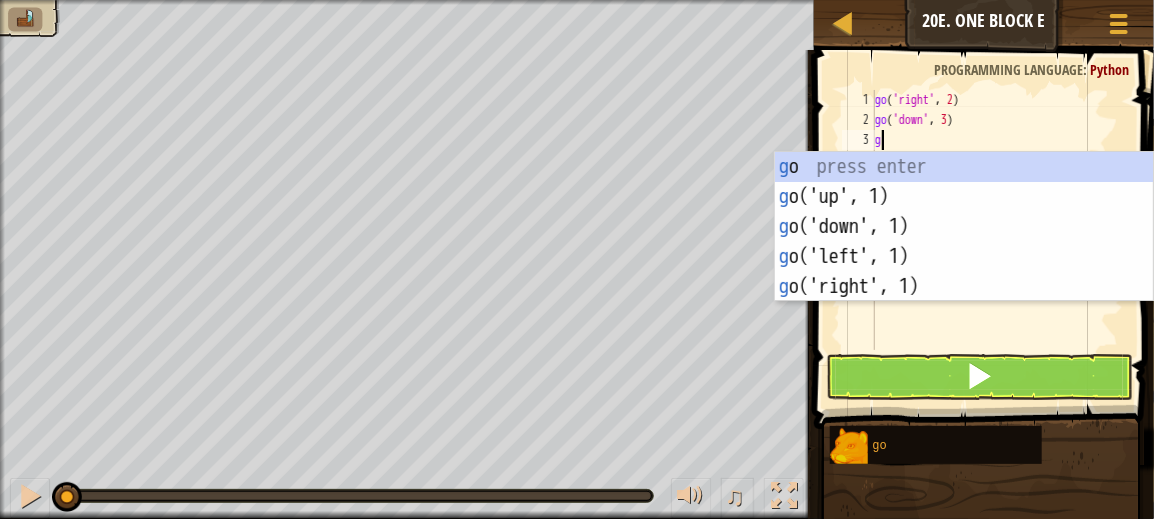 type on "go" 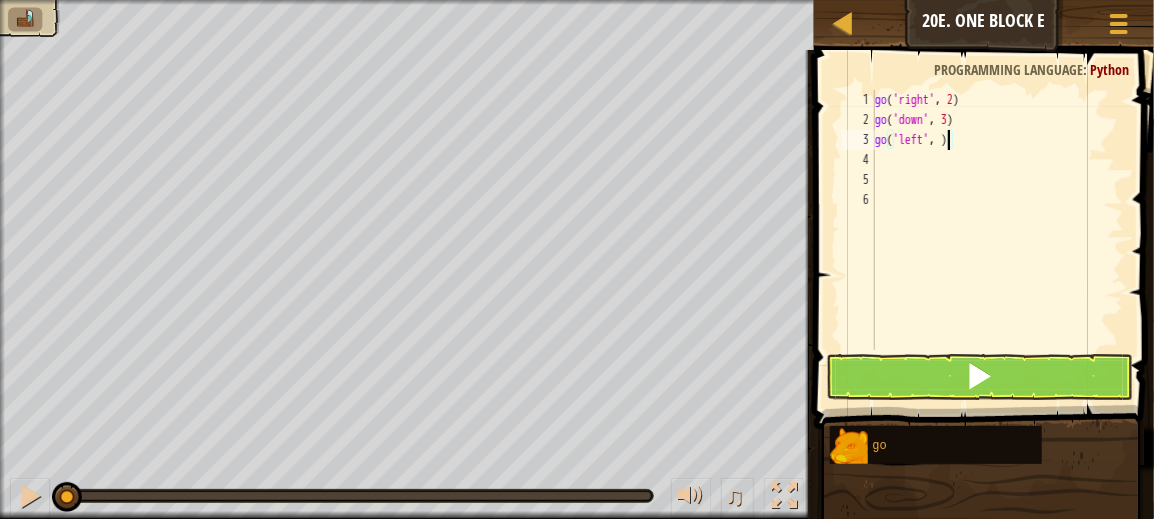 type on "go('left', 2)" 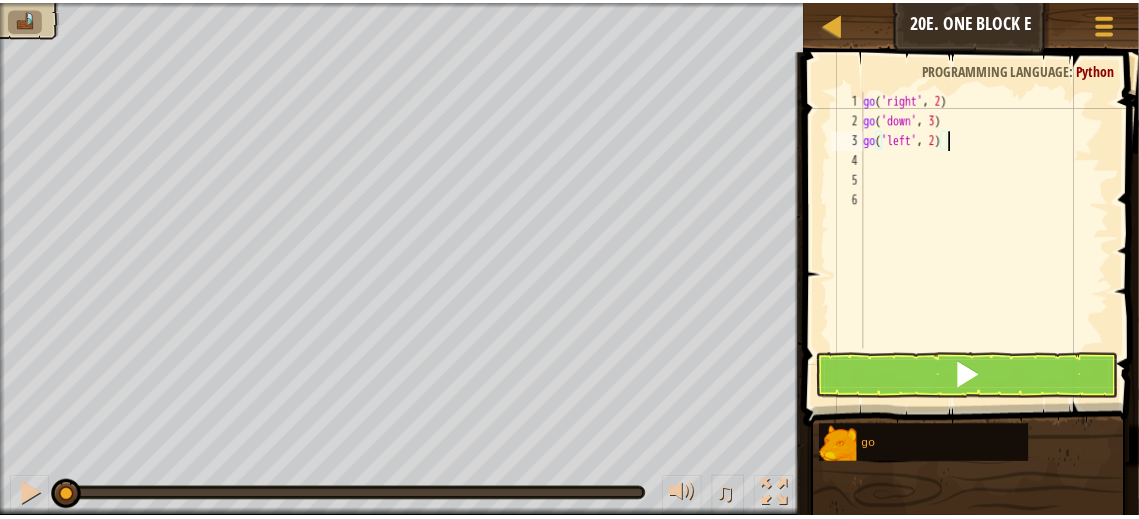 scroll, scrollTop: 9, scrollLeft: 0, axis: vertical 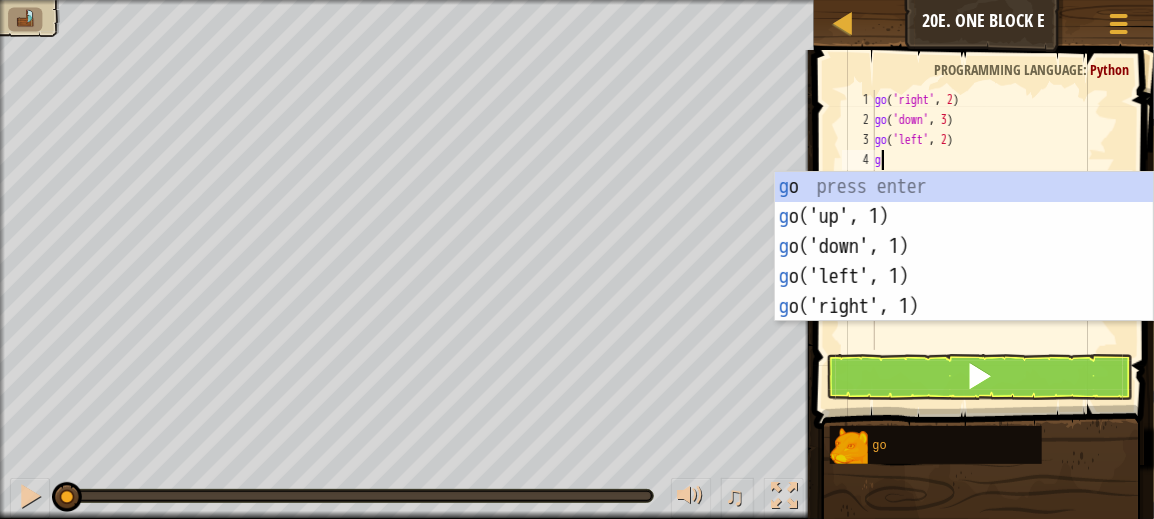 type on "go" 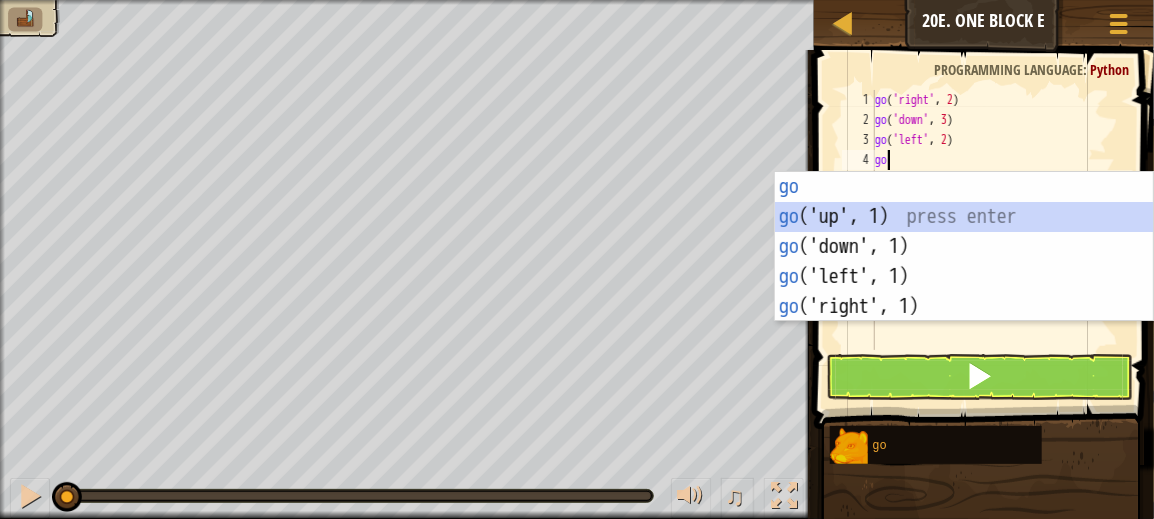 type 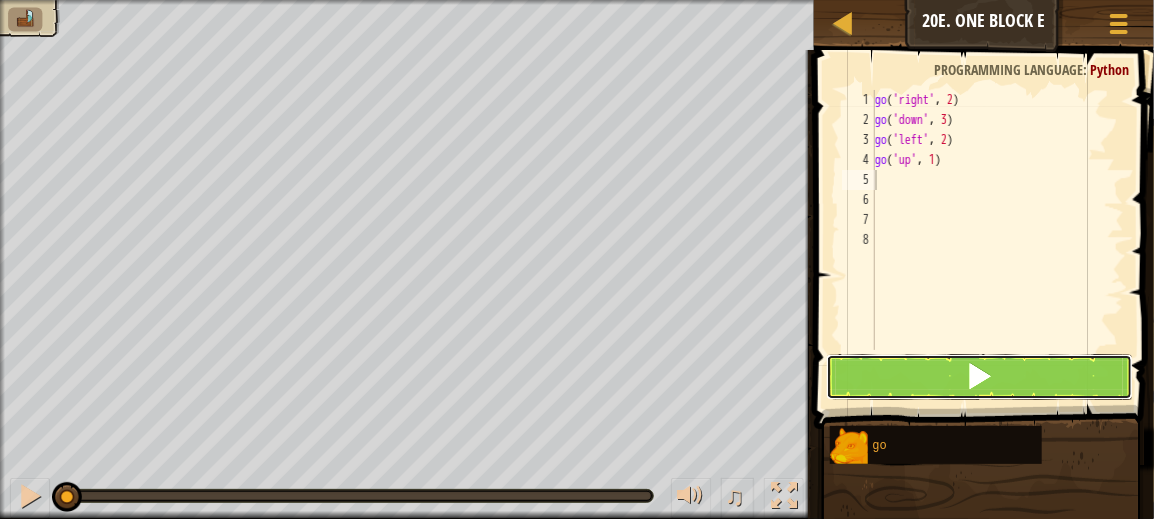 click at bounding box center [979, 377] 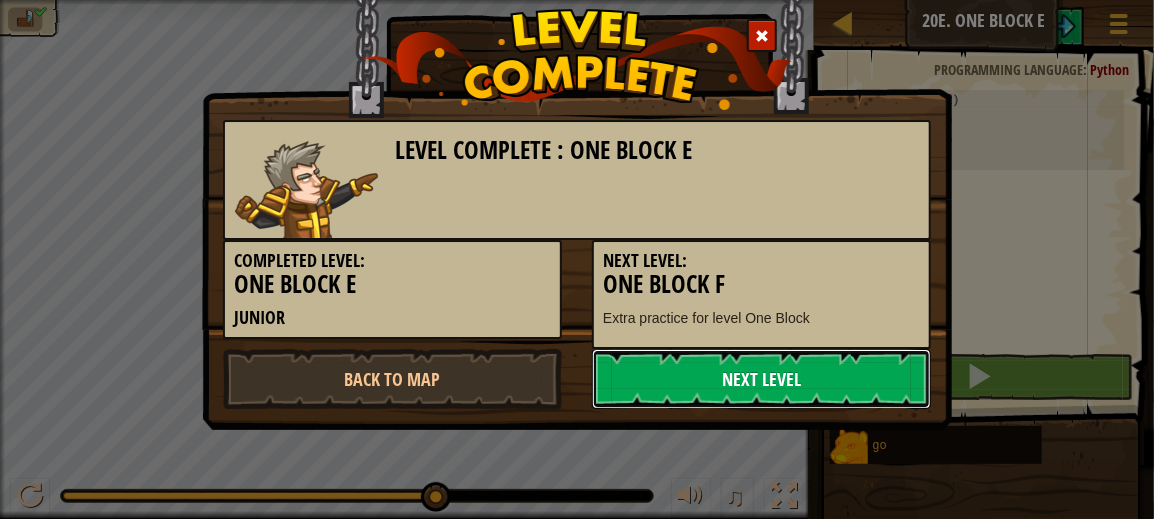 click on "Next Level" at bounding box center (761, 379) 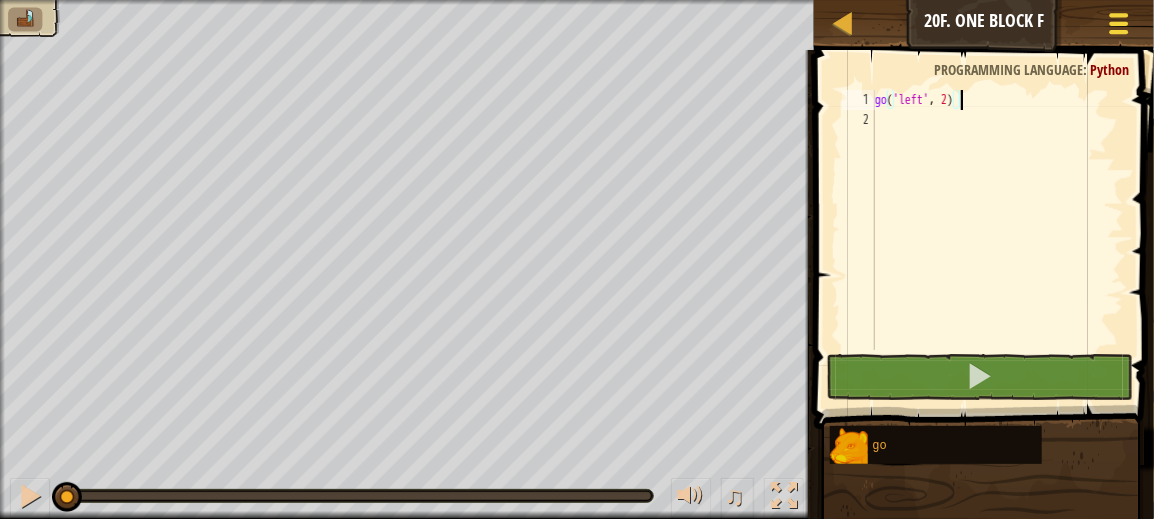 click at bounding box center (1118, 23) 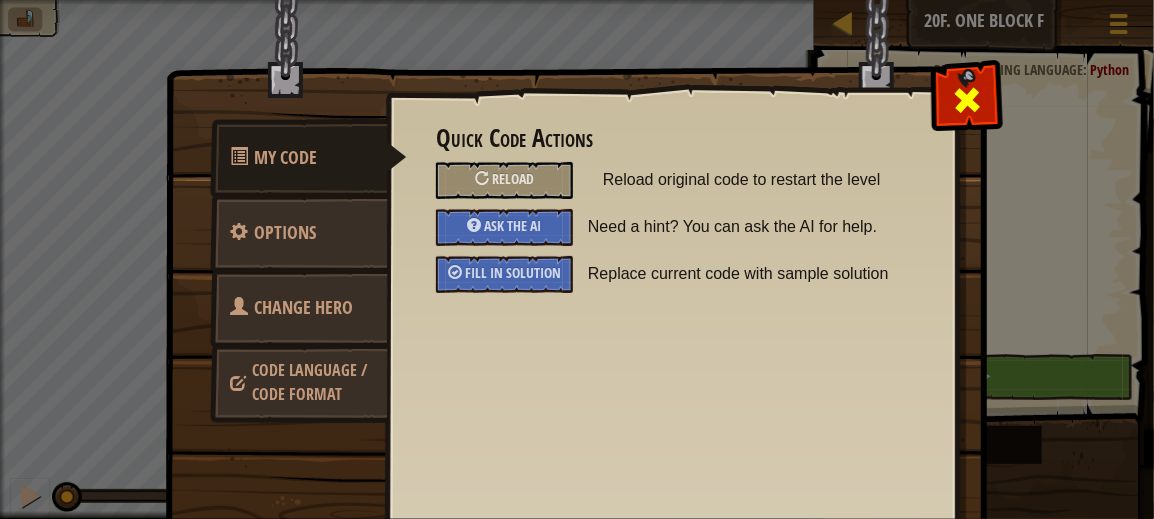 click at bounding box center [967, 100] 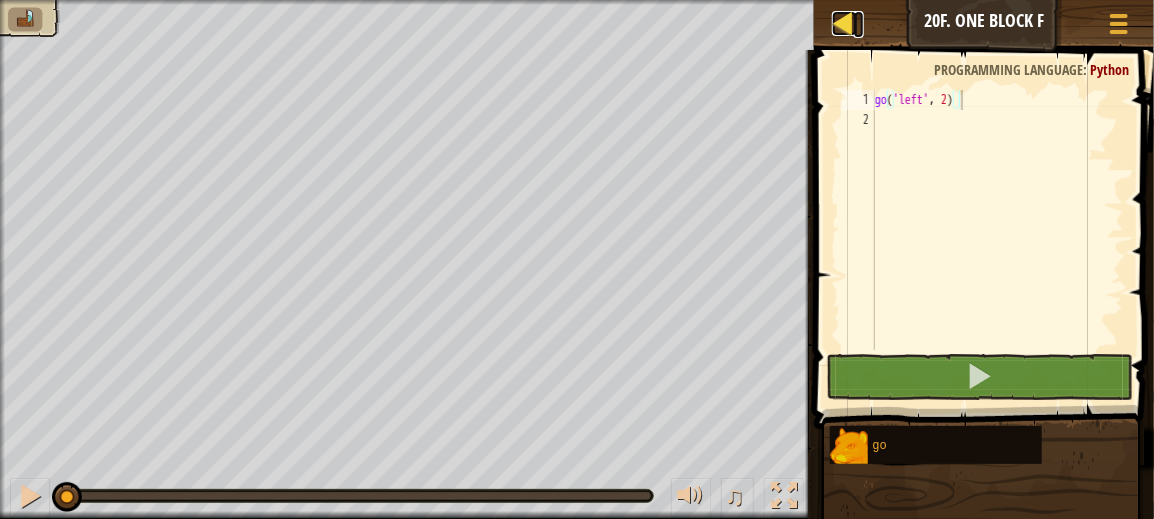 click at bounding box center [844, 23] 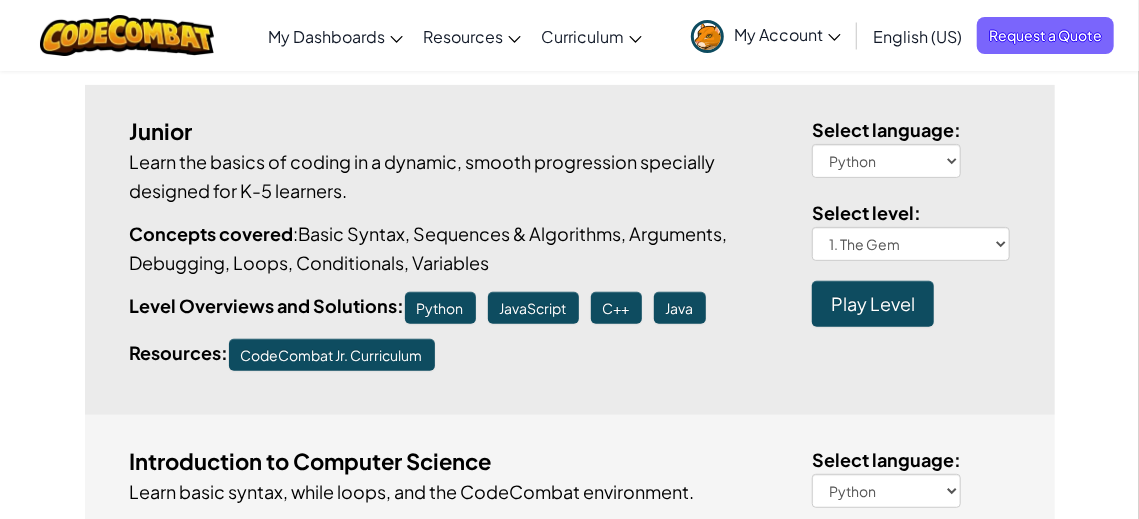scroll, scrollTop: 233, scrollLeft: 0, axis: vertical 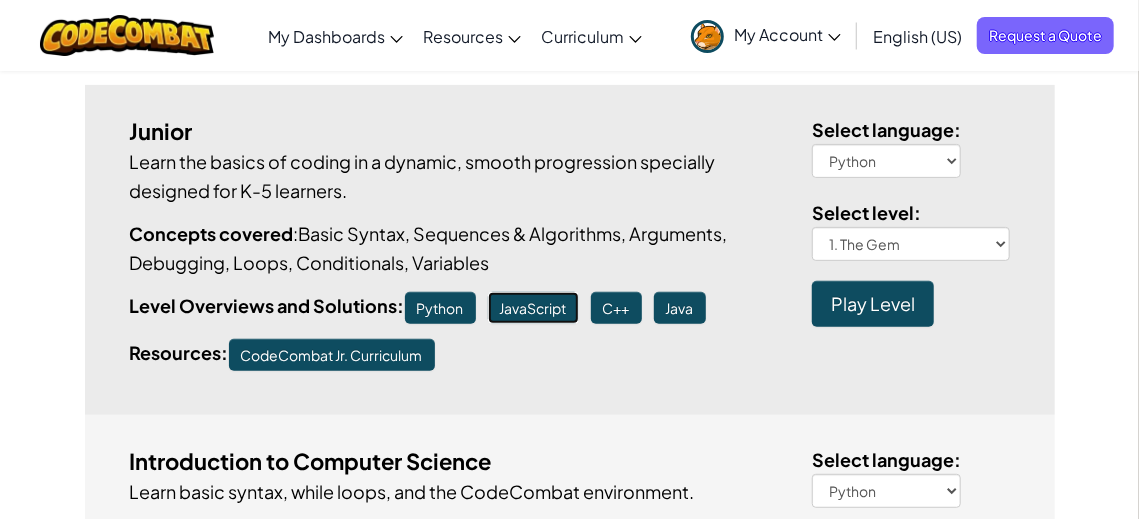 drag, startPoint x: 516, startPoint y: 311, endPoint x: 857, endPoint y: 165, distance: 370.9407 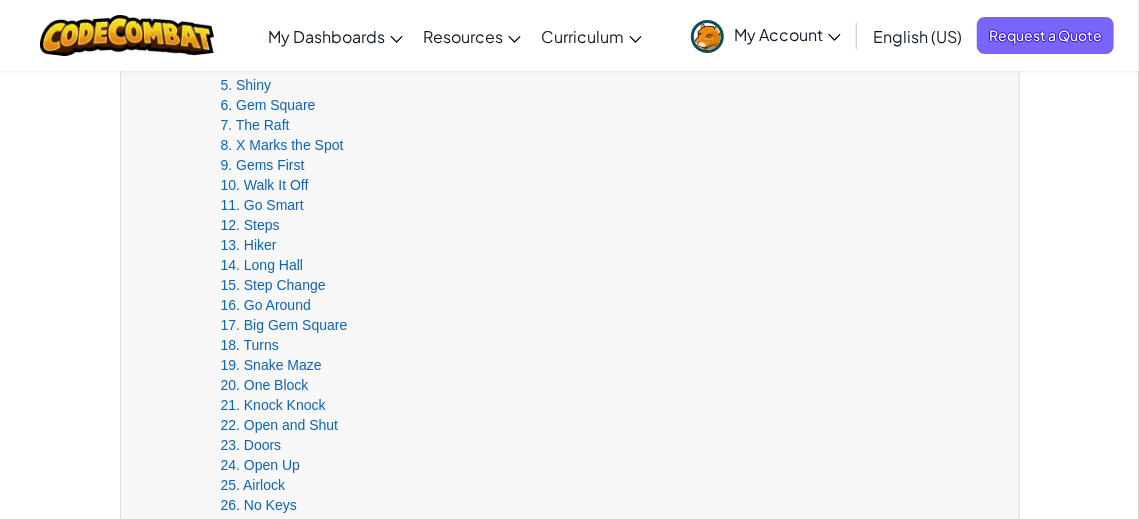 scroll, scrollTop: 466, scrollLeft: 0, axis: vertical 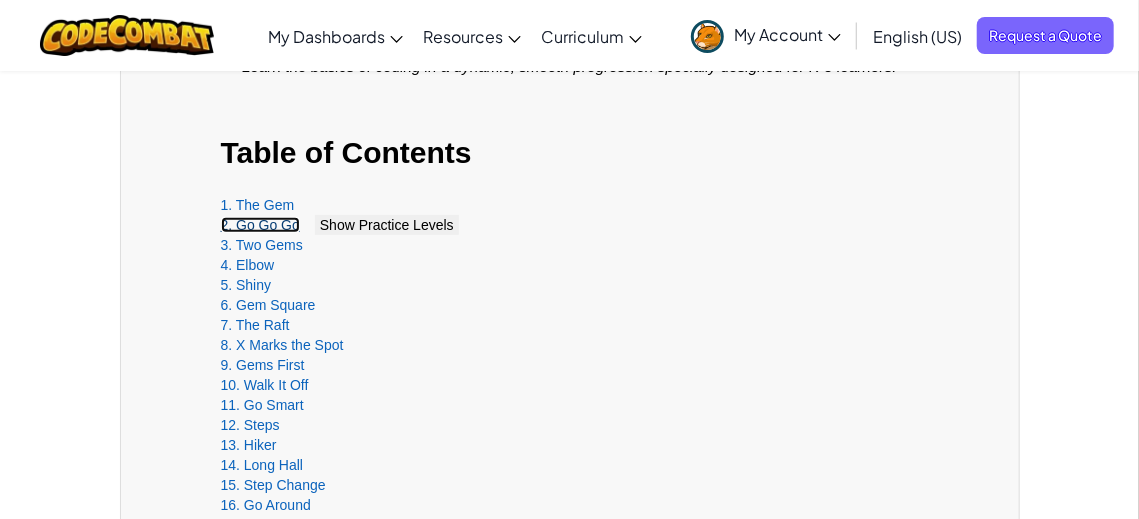 click on "2. Go Go Go" at bounding box center (260, 225) 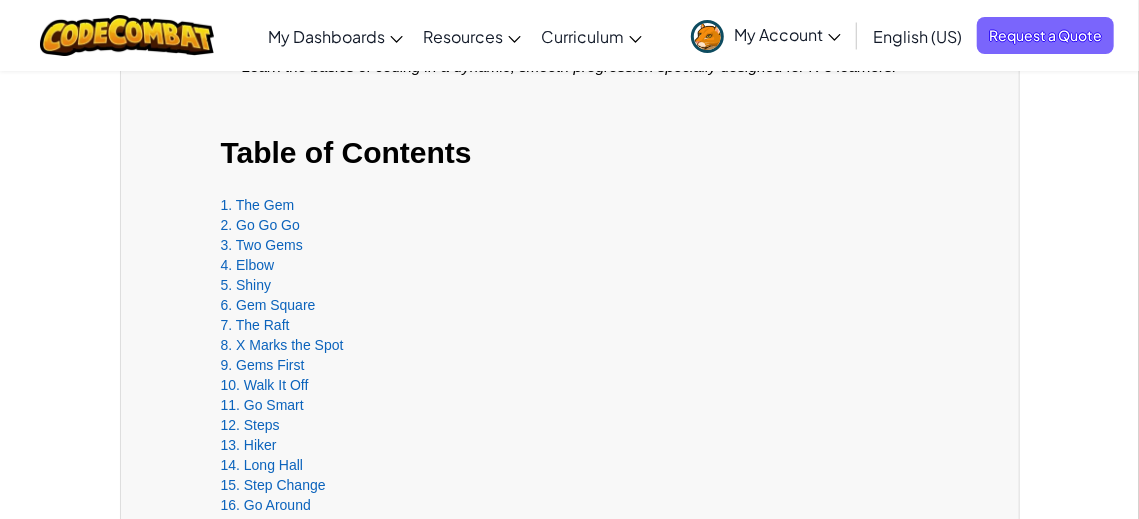 click on "Default Code go ( 'right' )     [REDACTED]" at bounding box center [570, 4420] 